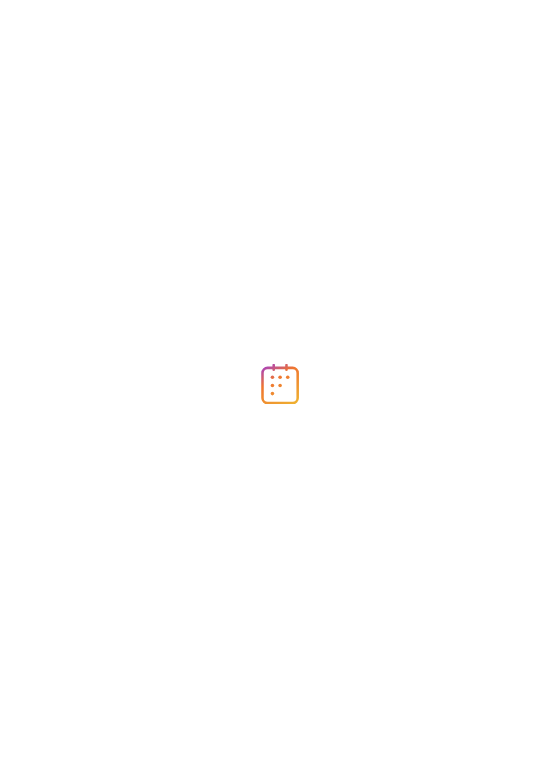 scroll, scrollTop: 0, scrollLeft: 0, axis: both 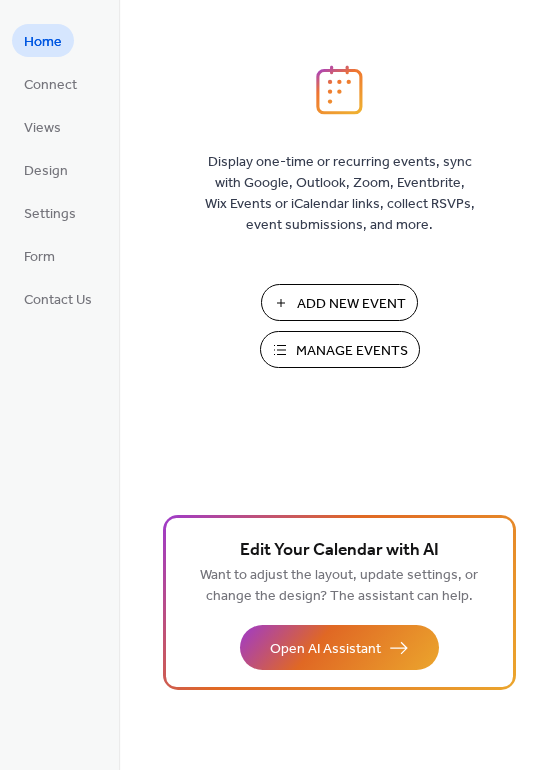 click on "Add New Event" at bounding box center (351, 304) 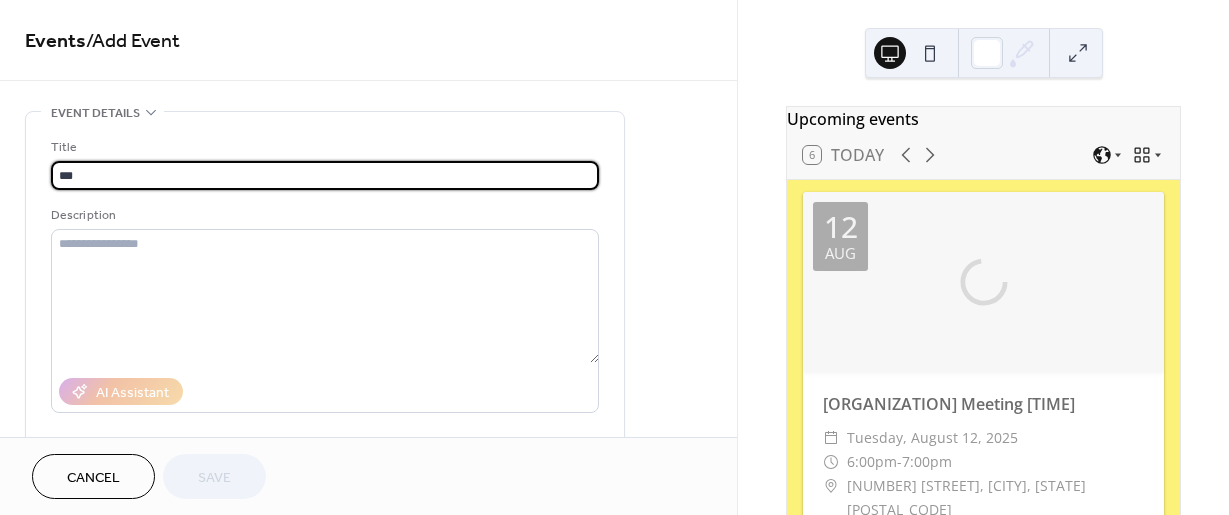 scroll, scrollTop: 0, scrollLeft: 0, axis: both 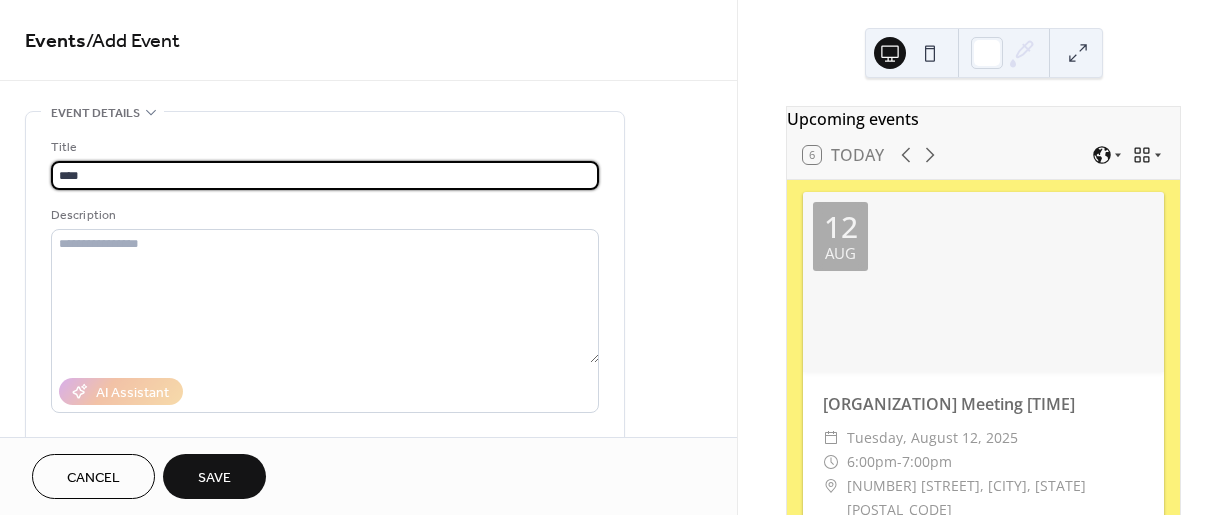 click on "Title" at bounding box center (323, 147) 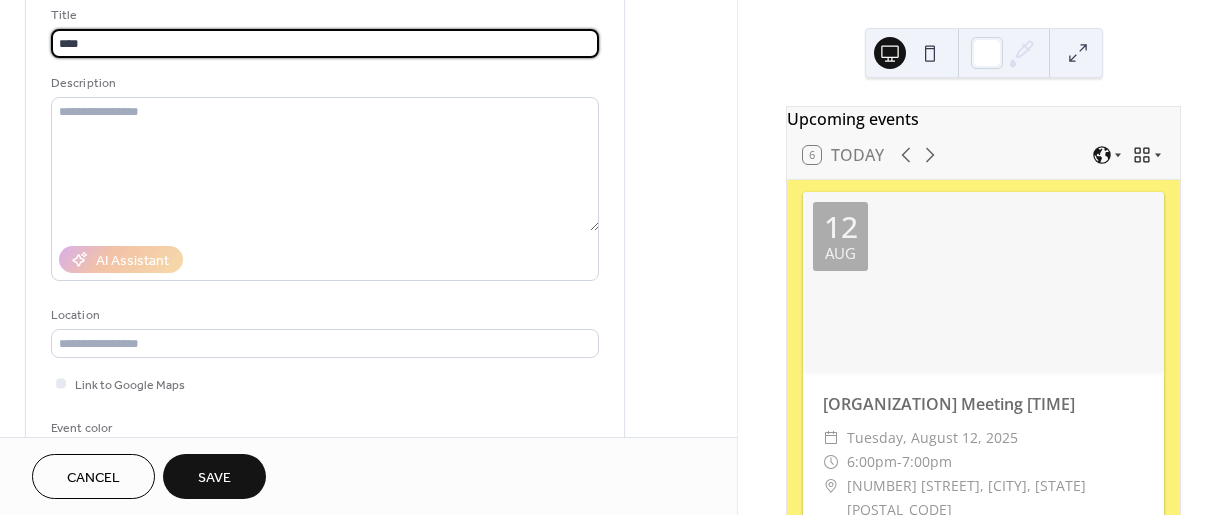 click on "Title *** Description AI Assistant Location Link to Google Maps Event color" at bounding box center (325, 238) 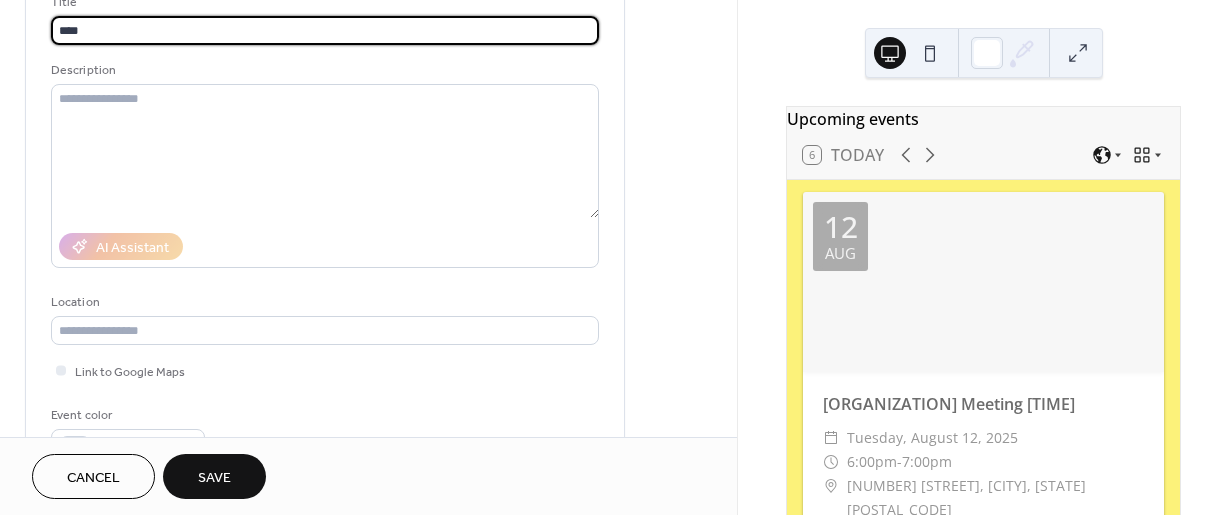scroll, scrollTop: 0, scrollLeft: 0, axis: both 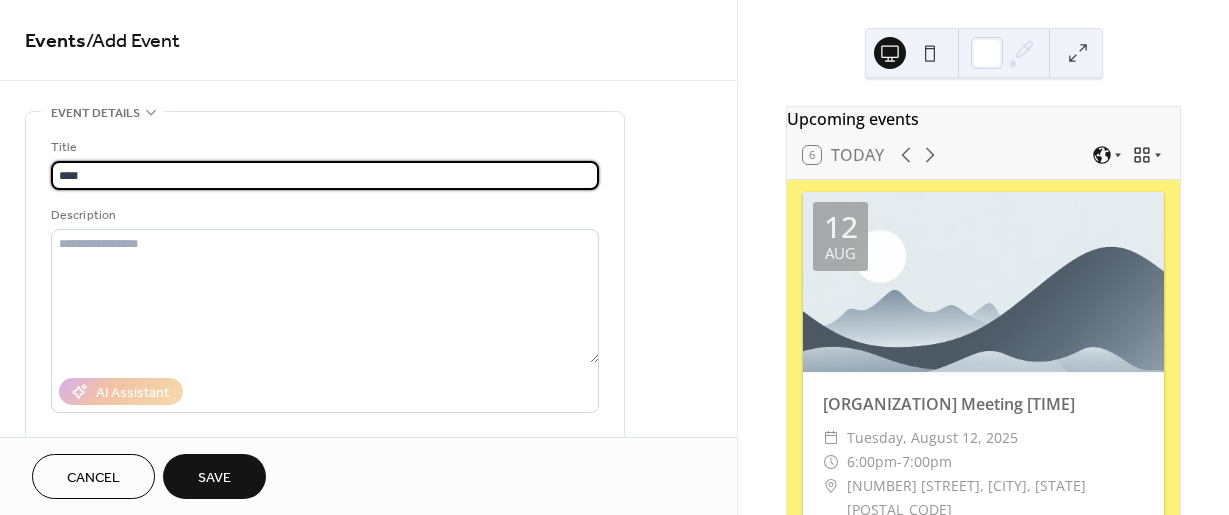 click on "***" at bounding box center [325, 175] 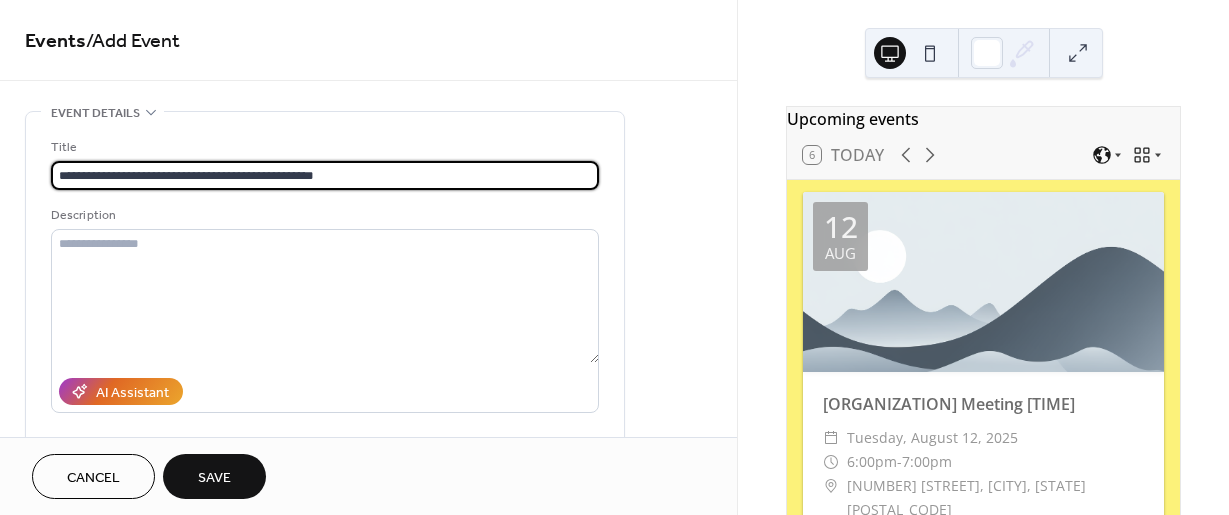 type on "**********" 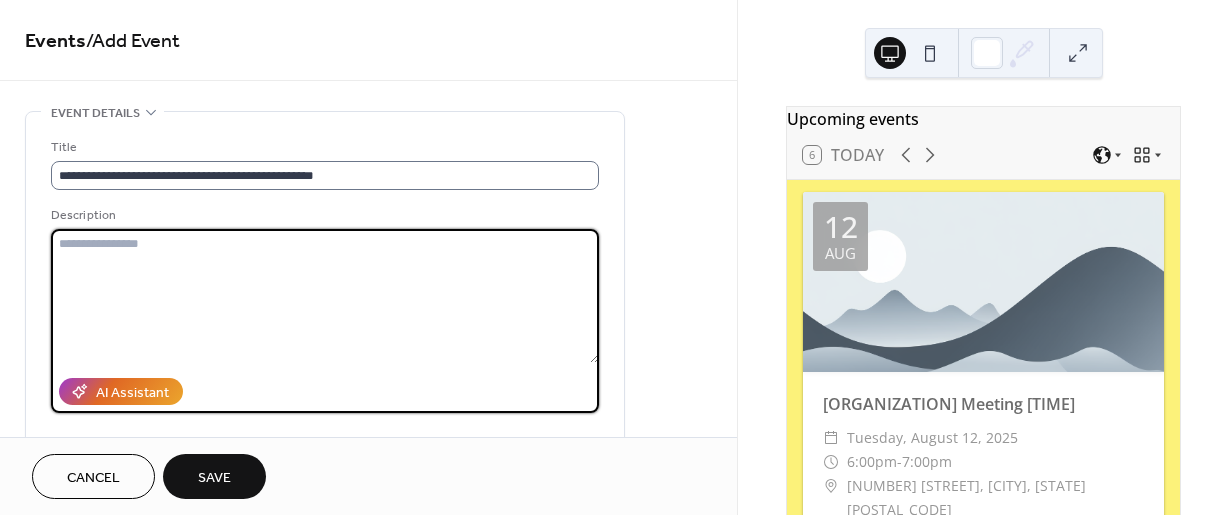 paste on "**********" 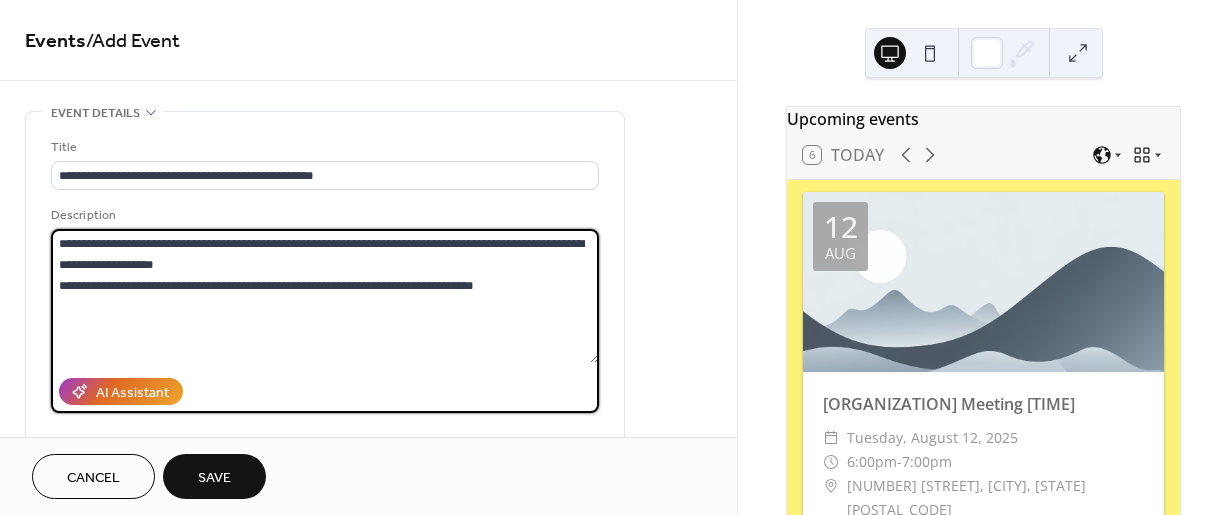 drag, startPoint x: 97, startPoint y: 239, endPoint x: 138, endPoint y: 233, distance: 41.4367 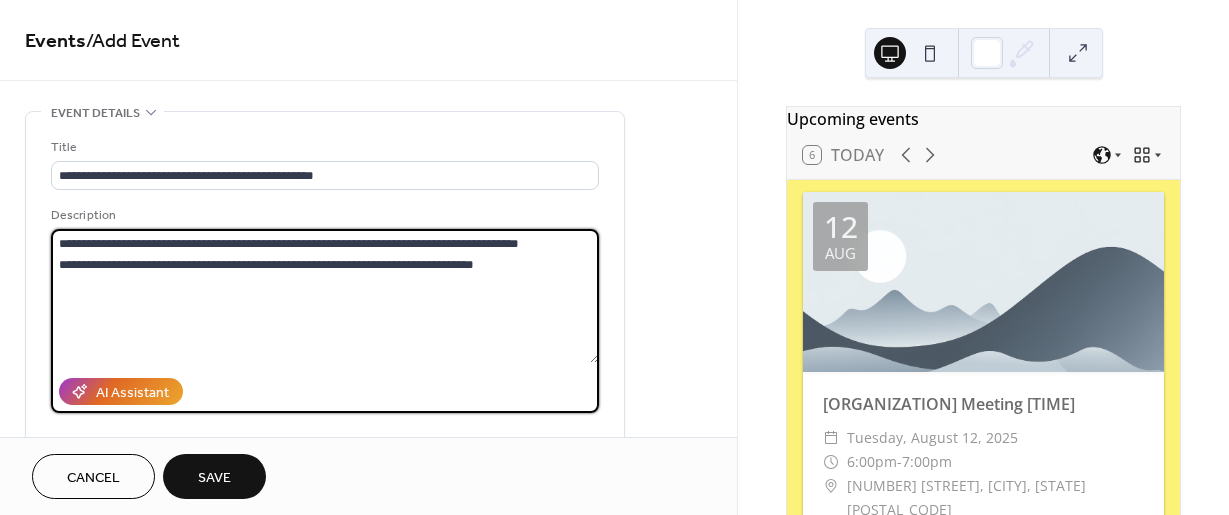 click on "**********" at bounding box center [325, 296] 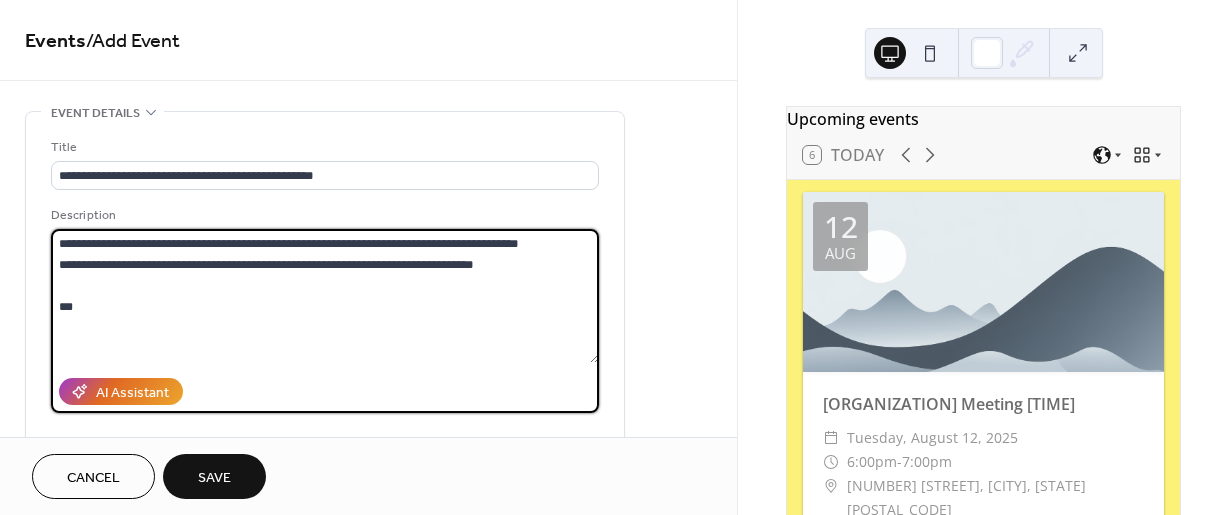 click on "**********" at bounding box center (325, 296) 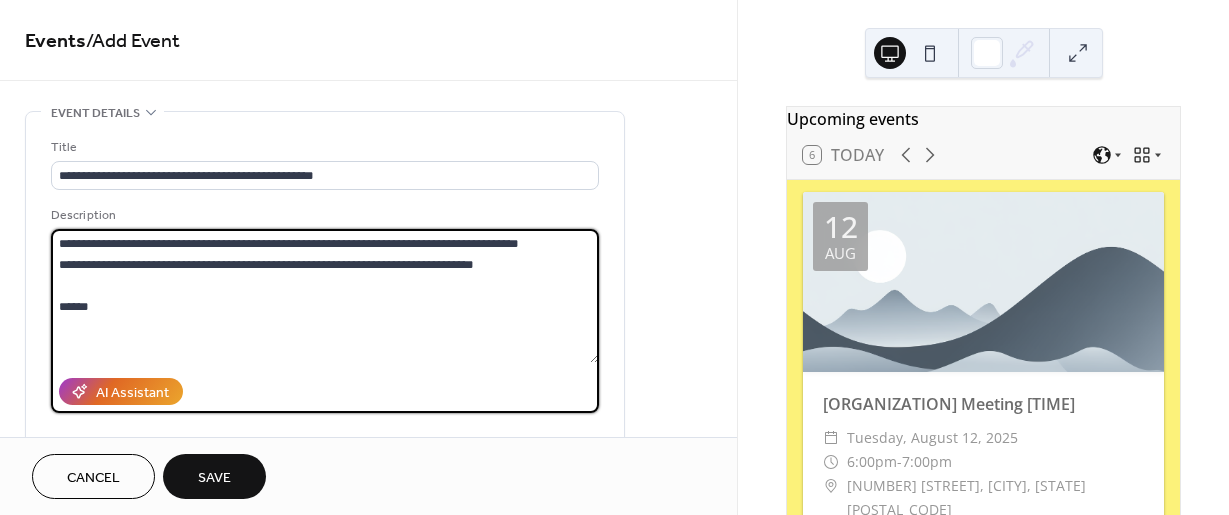 paste on "**********" 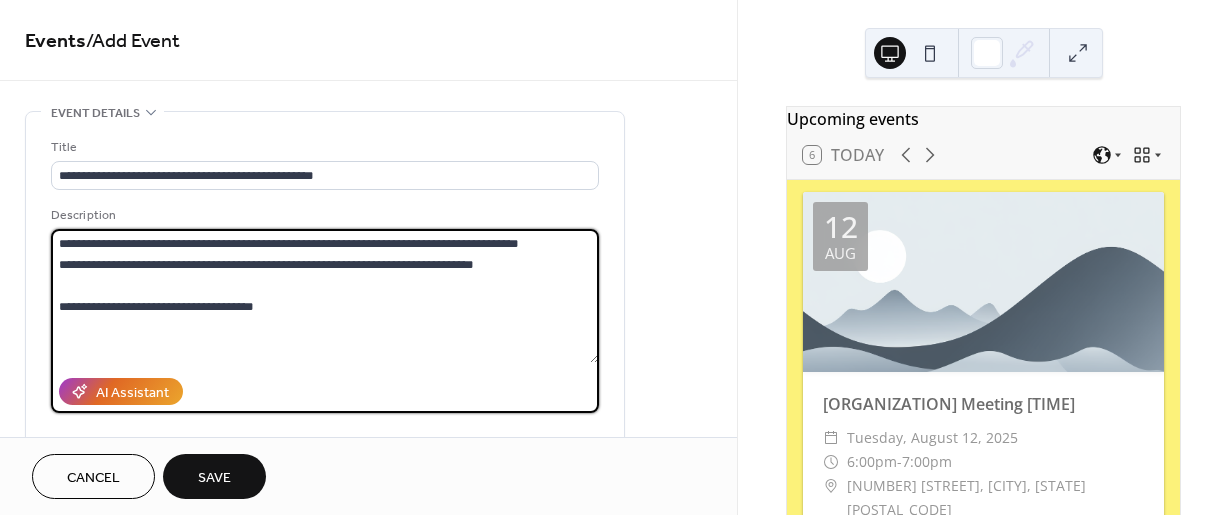 click on "**********" at bounding box center (325, 296) 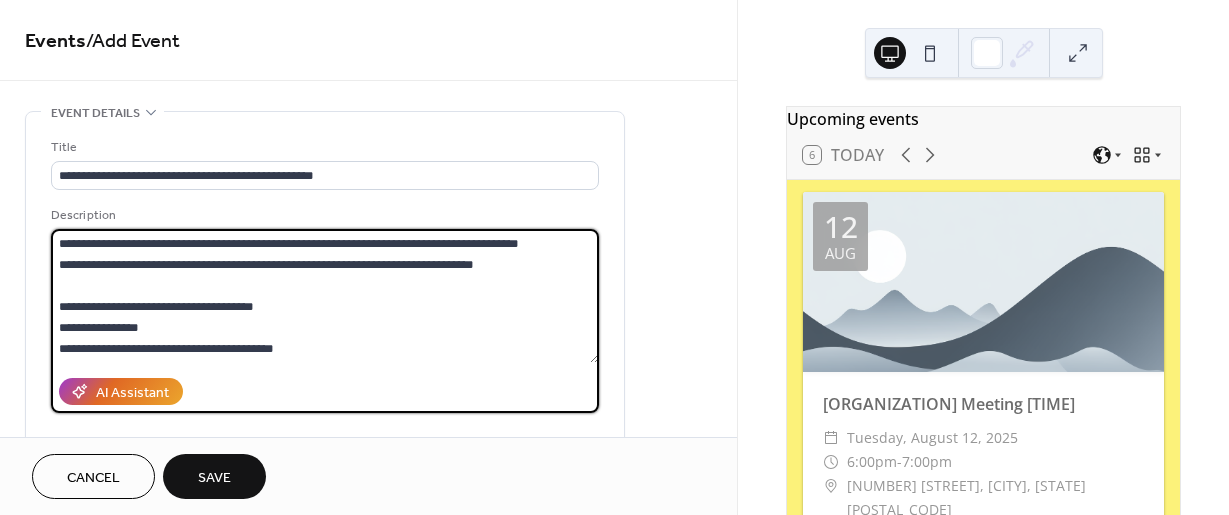scroll, scrollTop: 200, scrollLeft: 0, axis: vertical 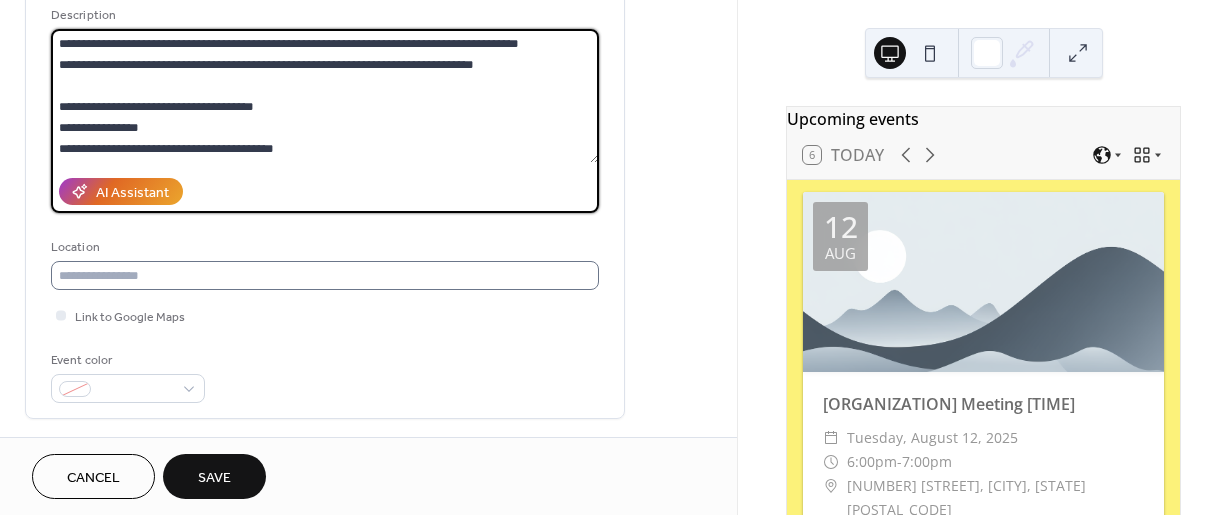 type on "**********" 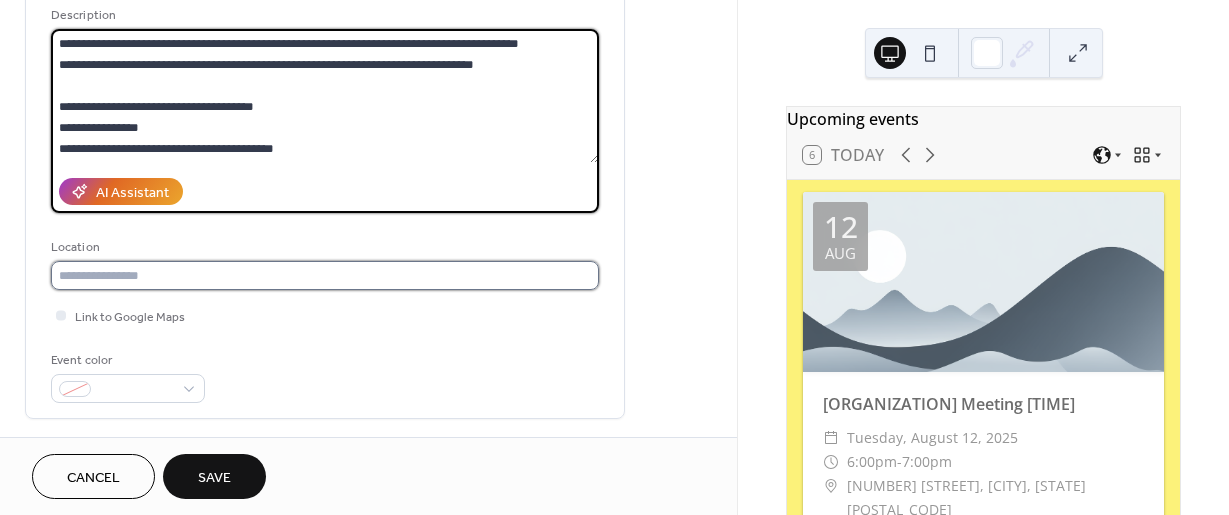 click at bounding box center (325, 275) 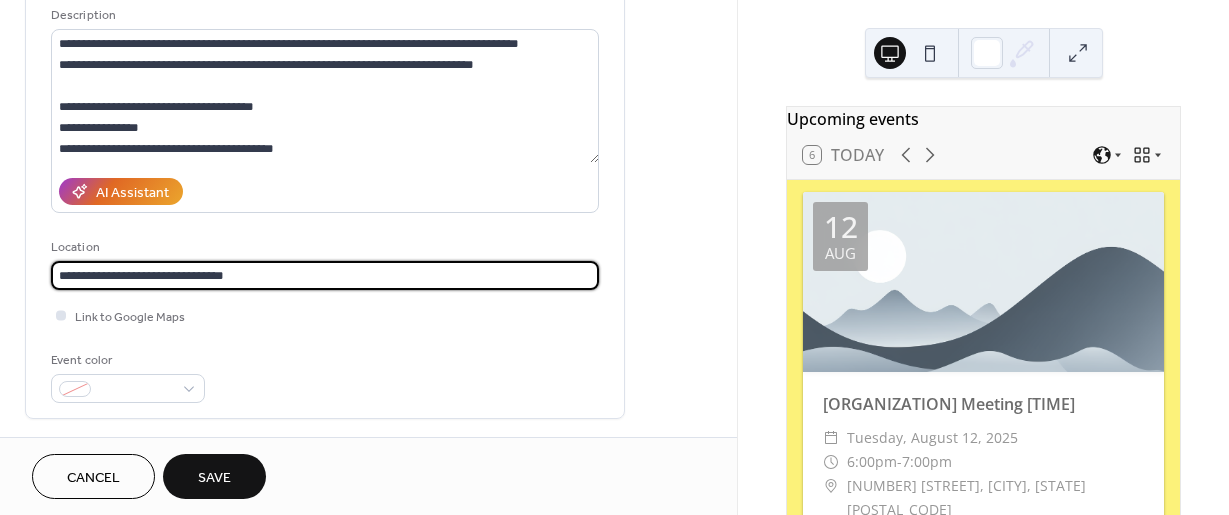 type on "**********" 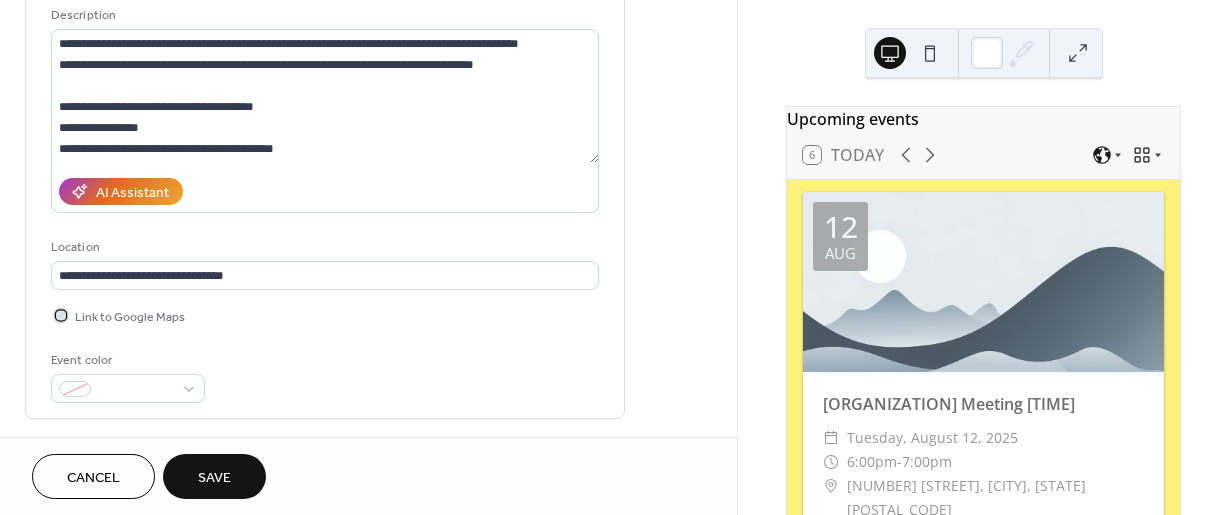 click at bounding box center (61, 315) 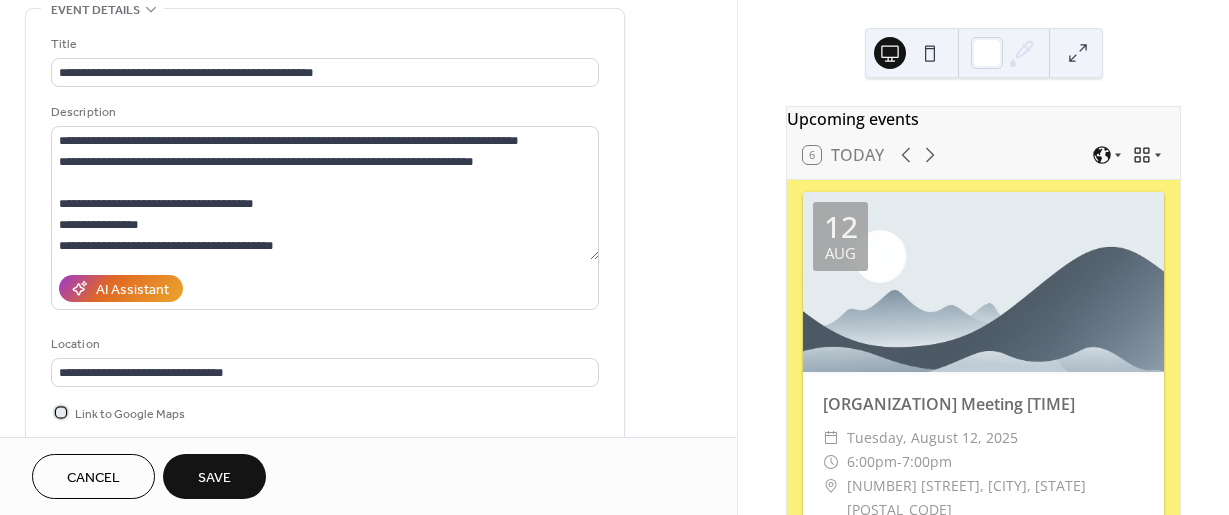 scroll, scrollTop: 100, scrollLeft: 0, axis: vertical 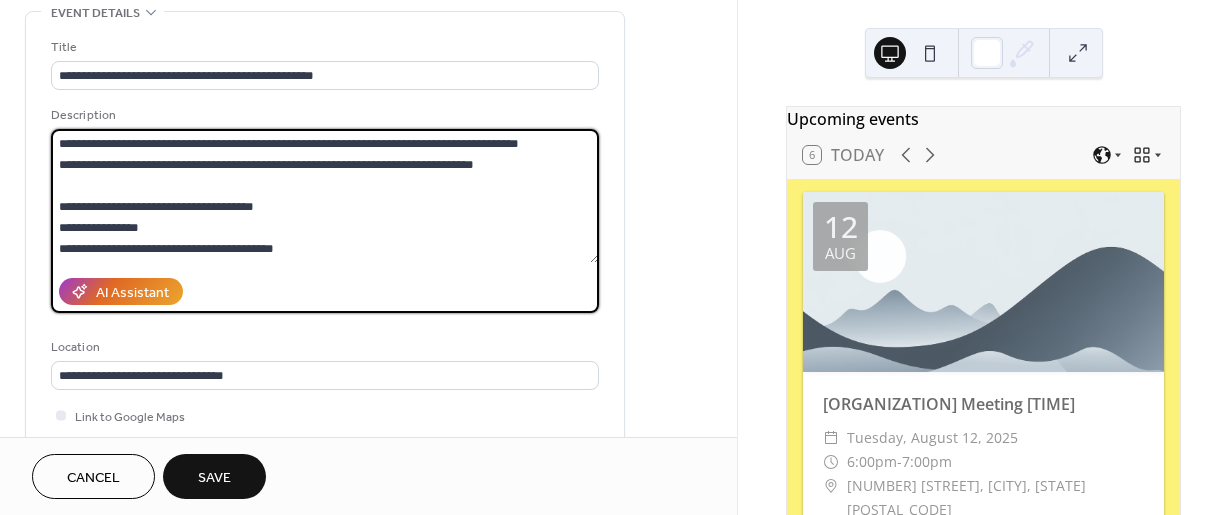 drag, startPoint x: 207, startPoint y: 209, endPoint x: 264, endPoint y: 214, distance: 57.21888 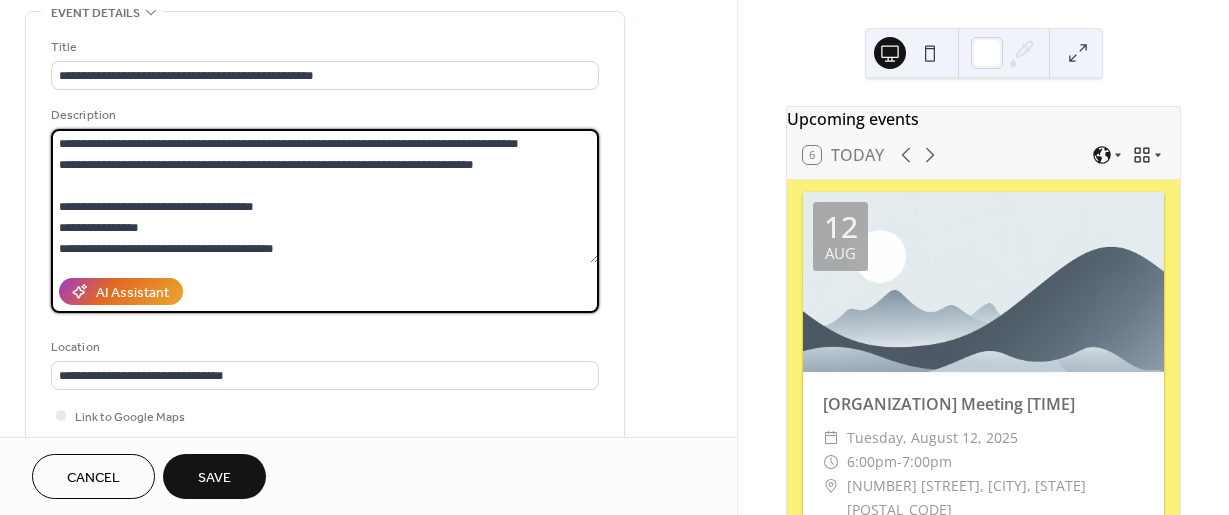 click on "**********" at bounding box center [325, 196] 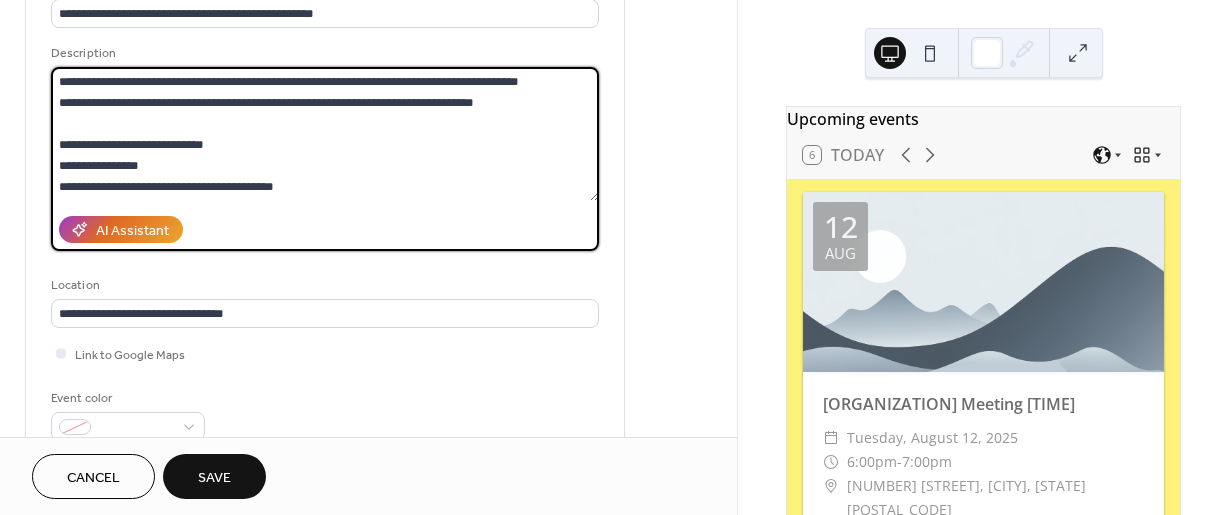 scroll, scrollTop: 400, scrollLeft: 0, axis: vertical 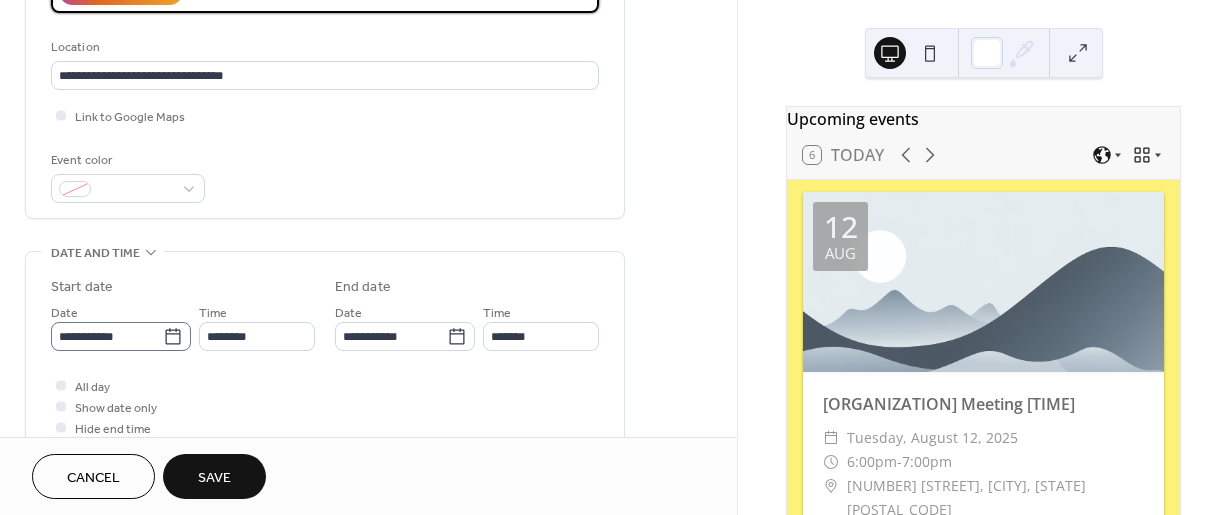 type on "**********" 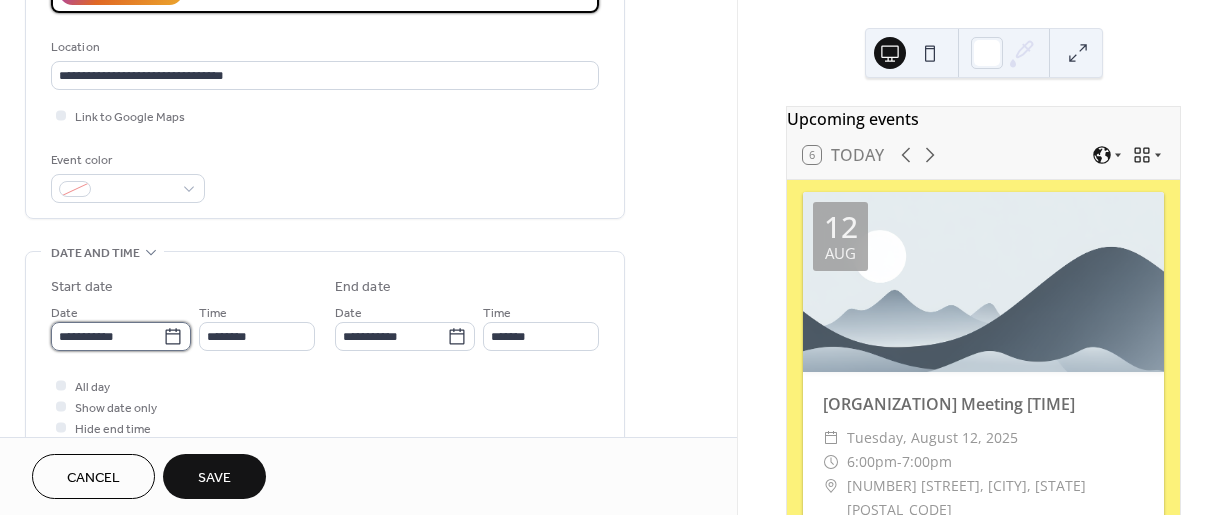 click on "**********" at bounding box center (107, 336) 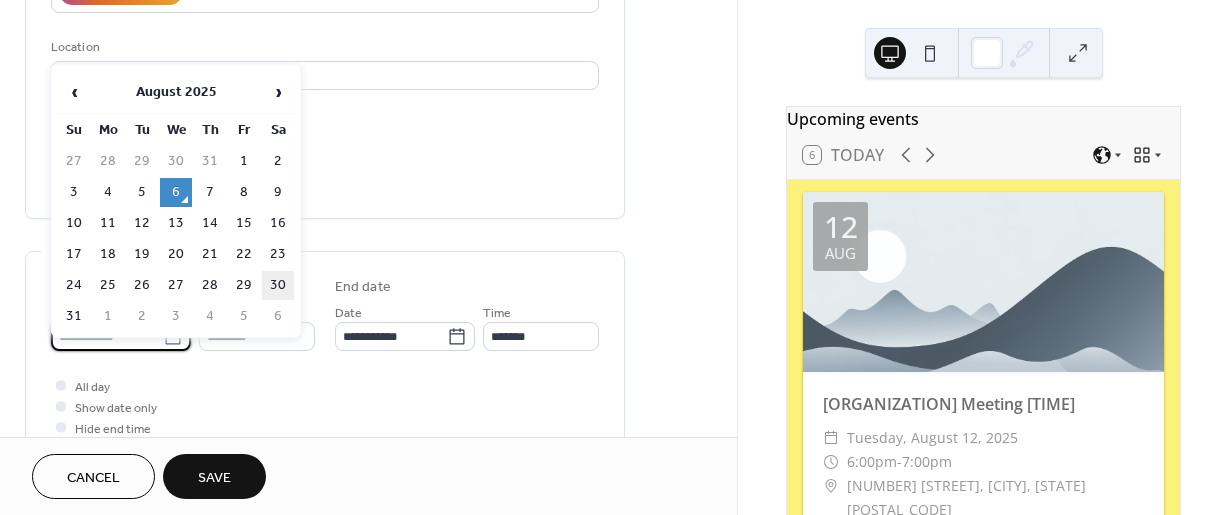 click on "30" at bounding box center (278, 285) 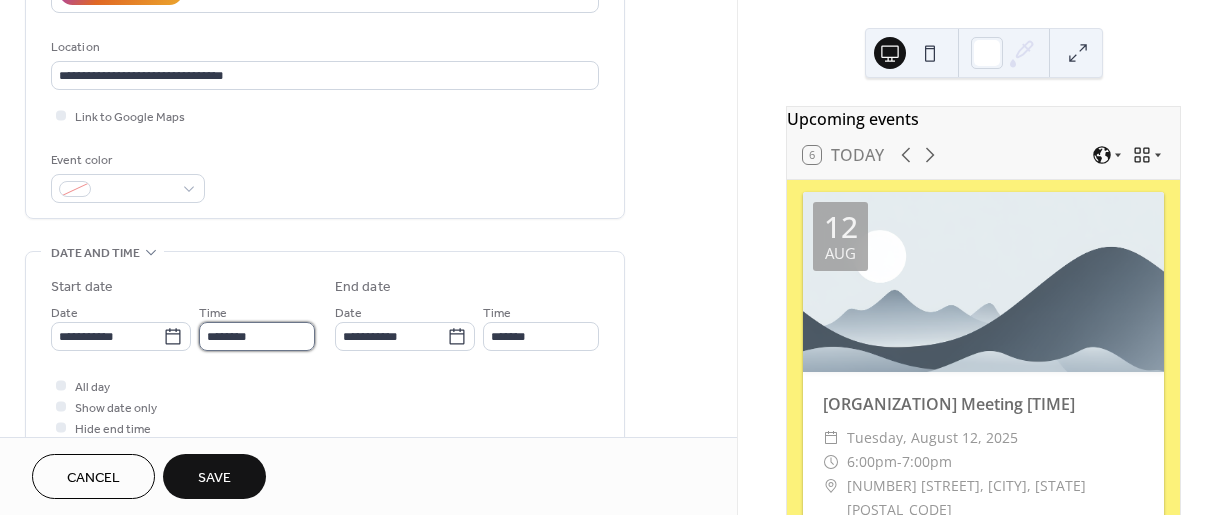 click on "********" at bounding box center [257, 336] 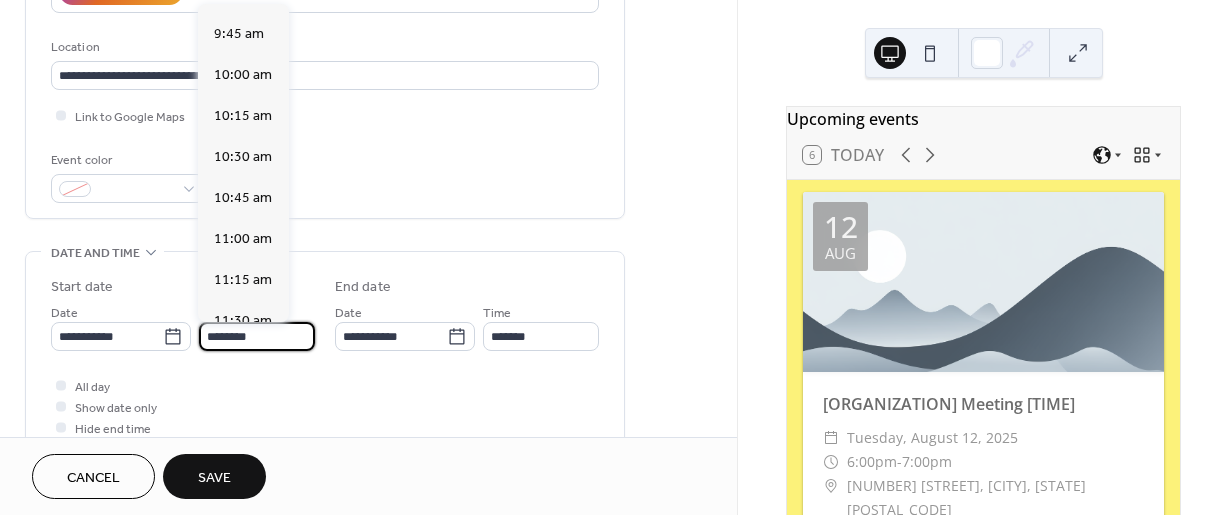 scroll, scrollTop: 1568, scrollLeft: 0, axis: vertical 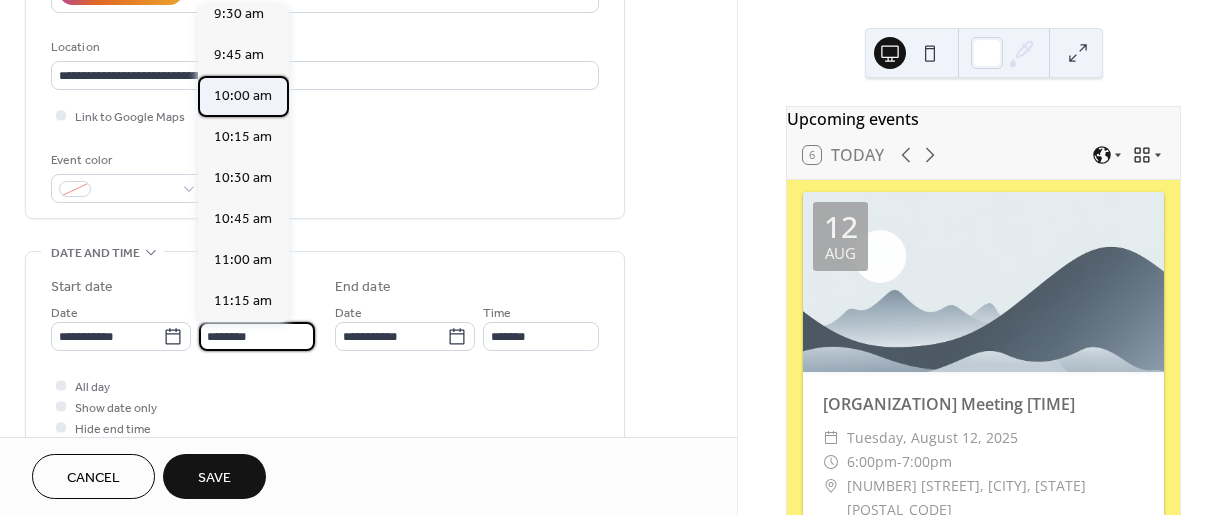 click on "10:00 am" at bounding box center (243, 96) 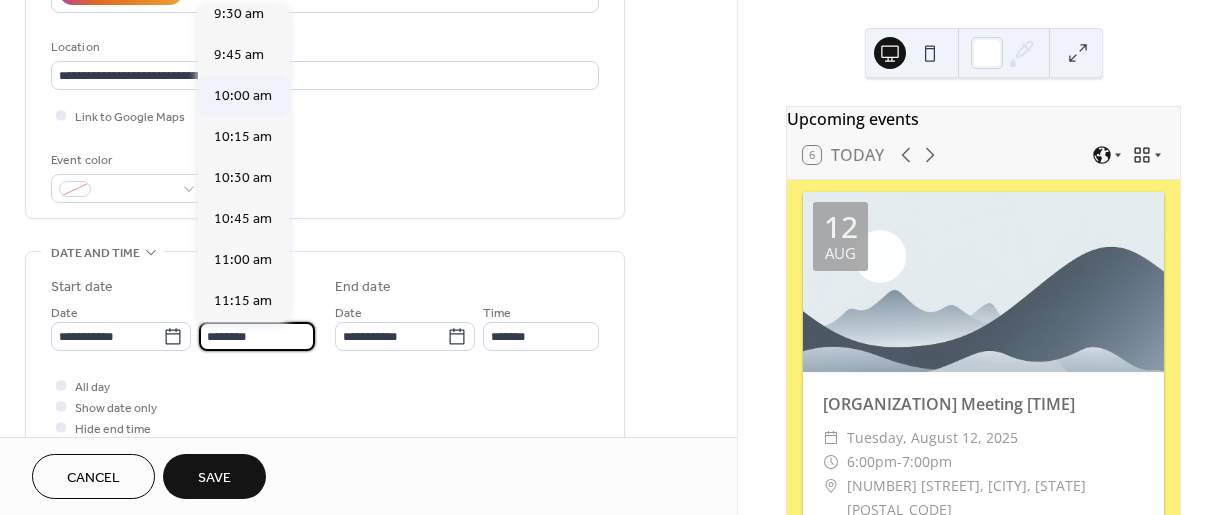 type on "********" 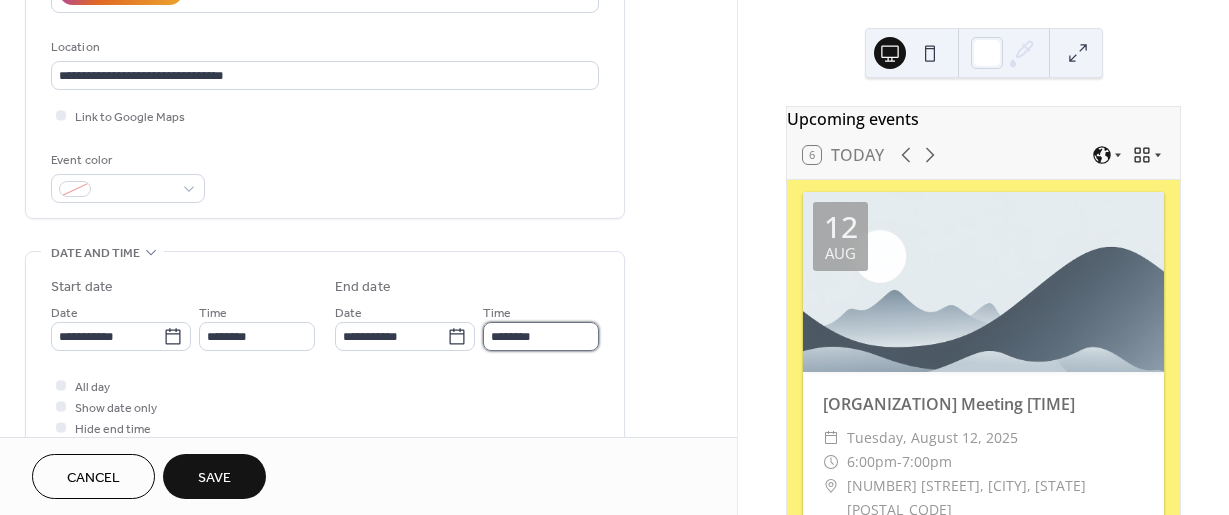 click on "********" at bounding box center [541, 336] 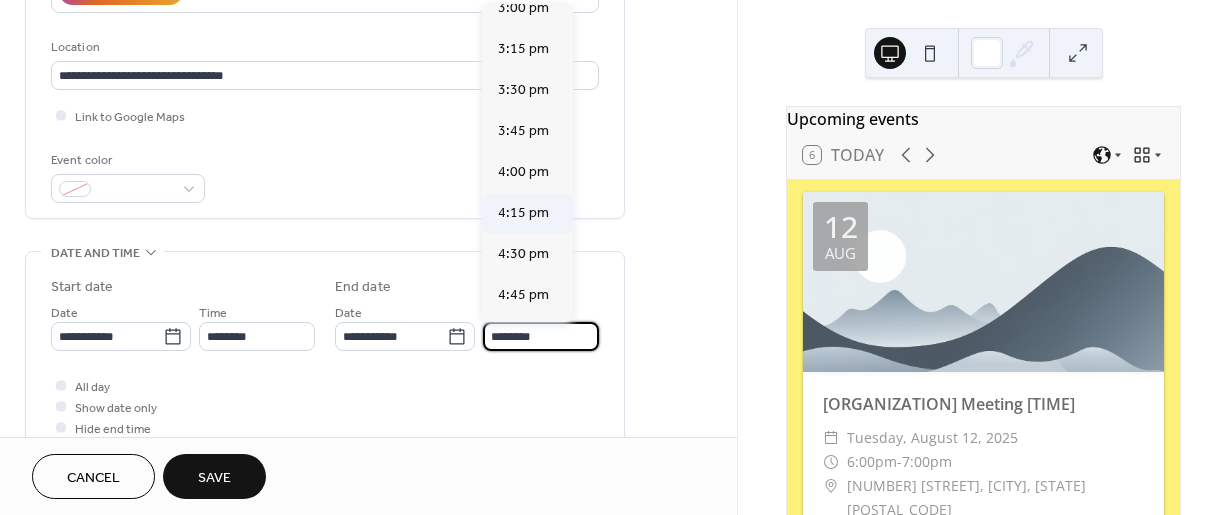 scroll, scrollTop: 800, scrollLeft: 0, axis: vertical 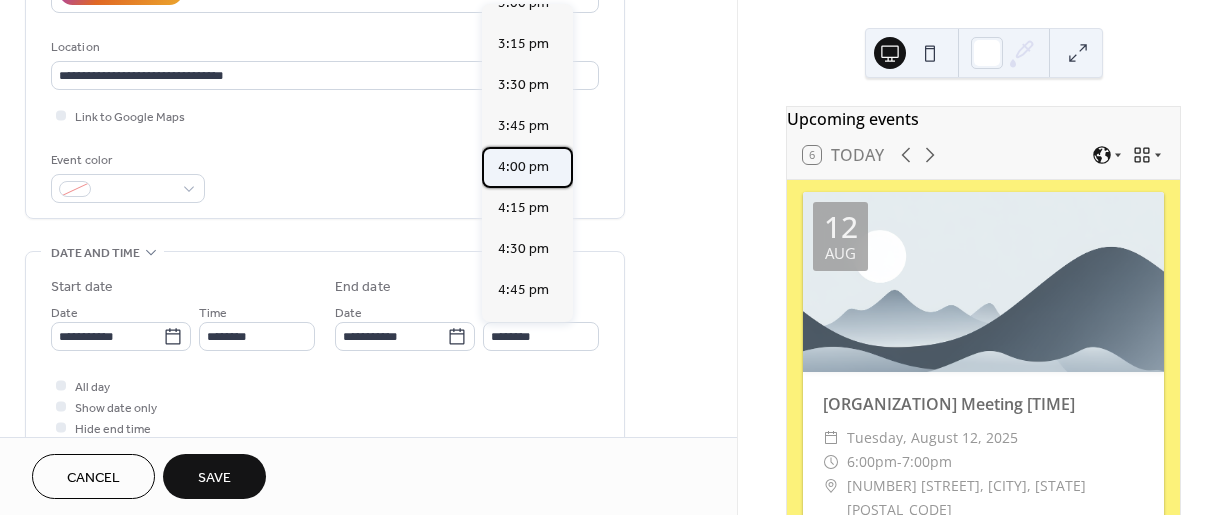 click on "4:00 pm" at bounding box center [523, 167] 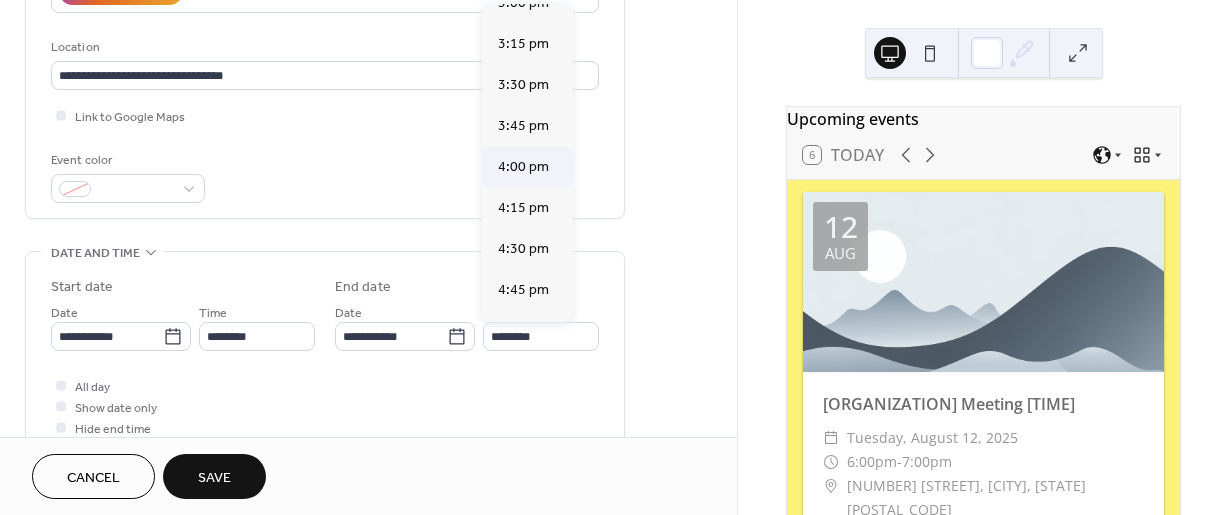 type on "*******" 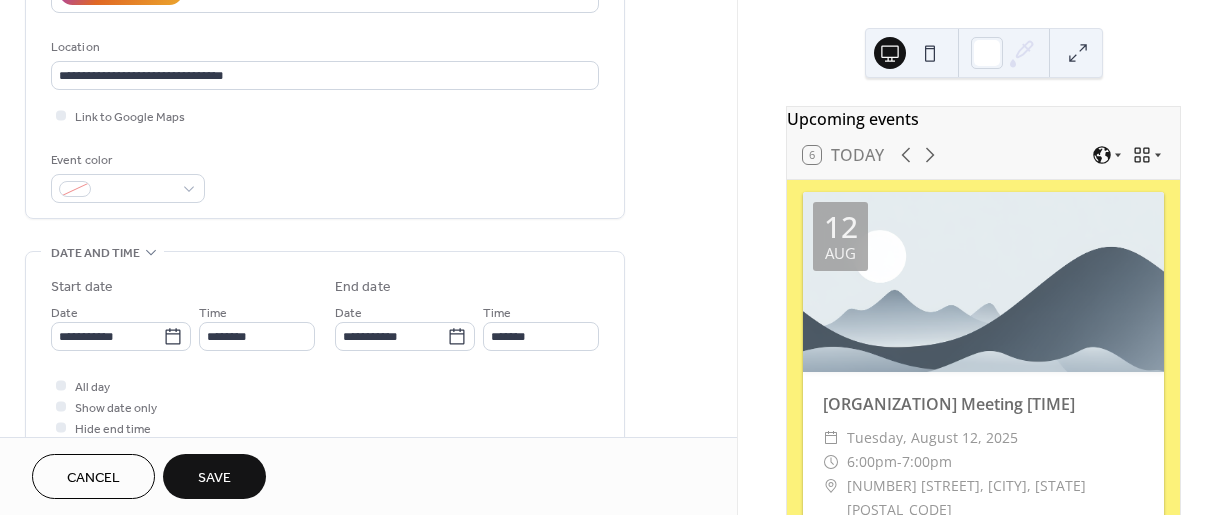 click on "**********" at bounding box center (325, -35) 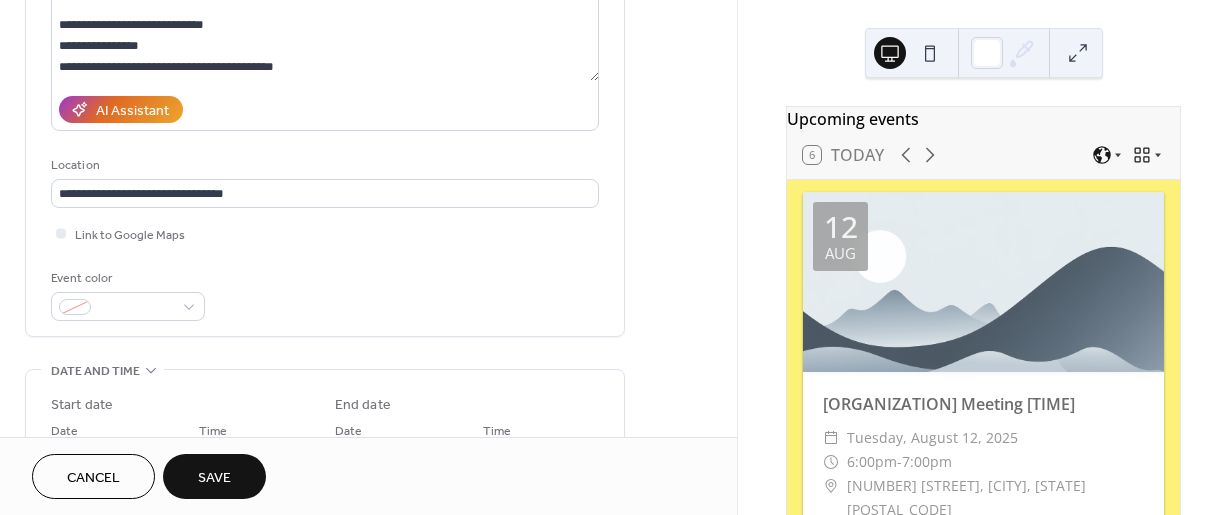 scroll, scrollTop: 400, scrollLeft: 0, axis: vertical 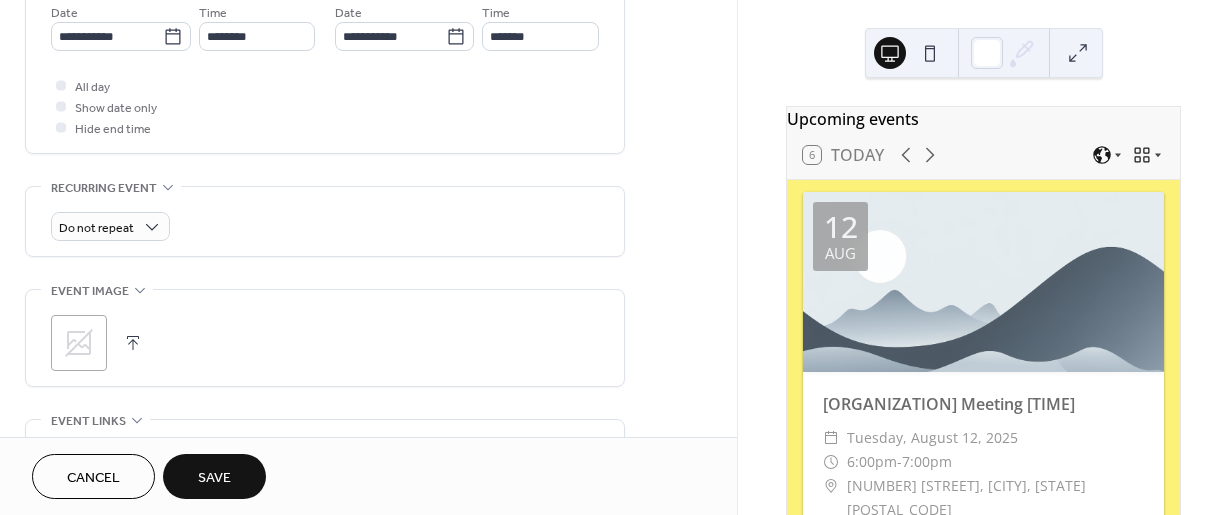 click at bounding box center [133, 343] 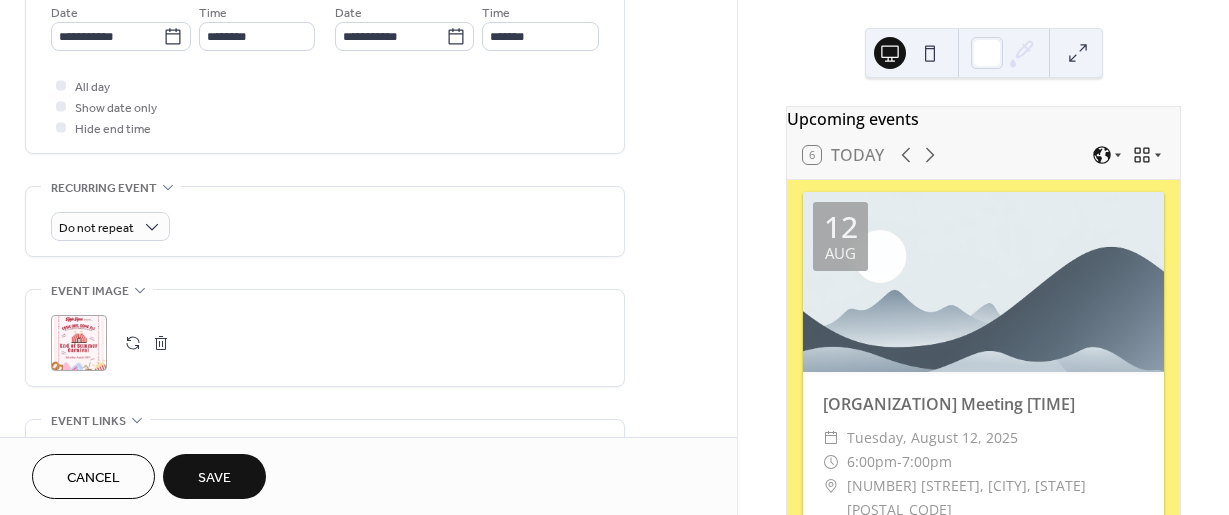 click on "Save" at bounding box center [214, 478] 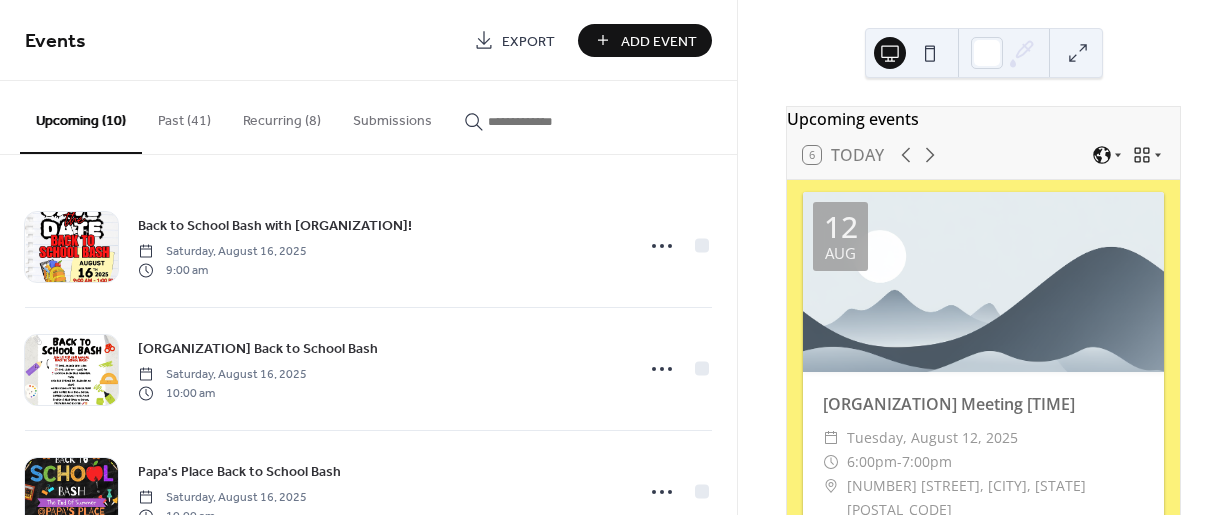click on "Add Event" at bounding box center [659, 41] 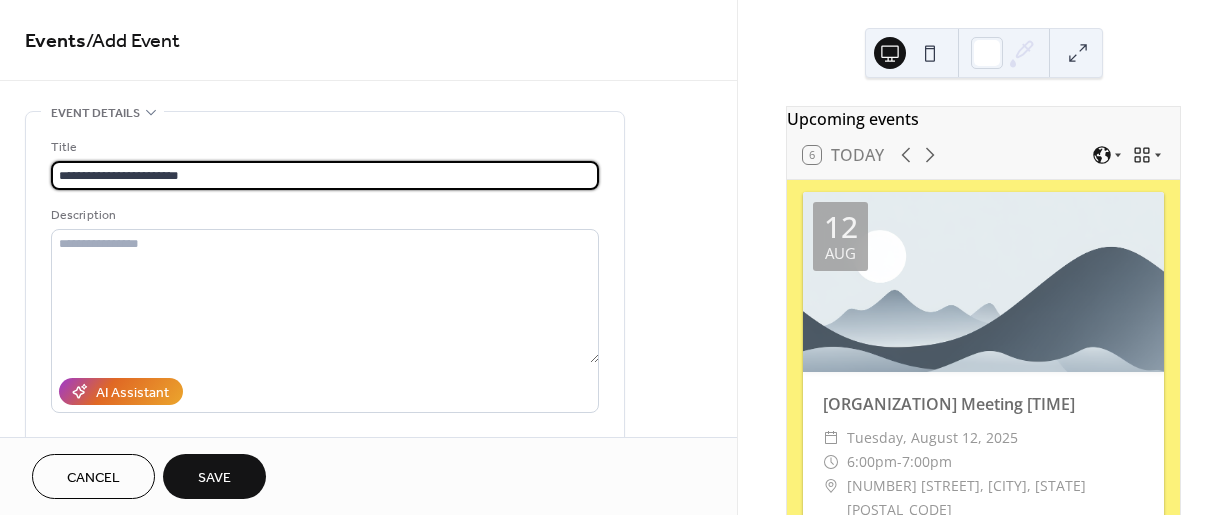 type on "**********" 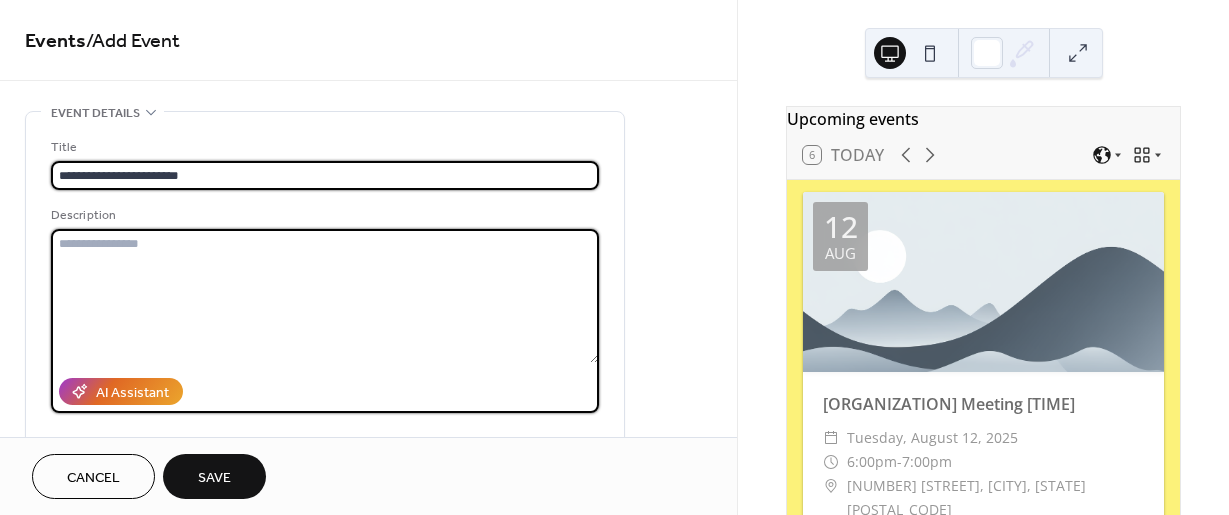 click at bounding box center (325, 296) 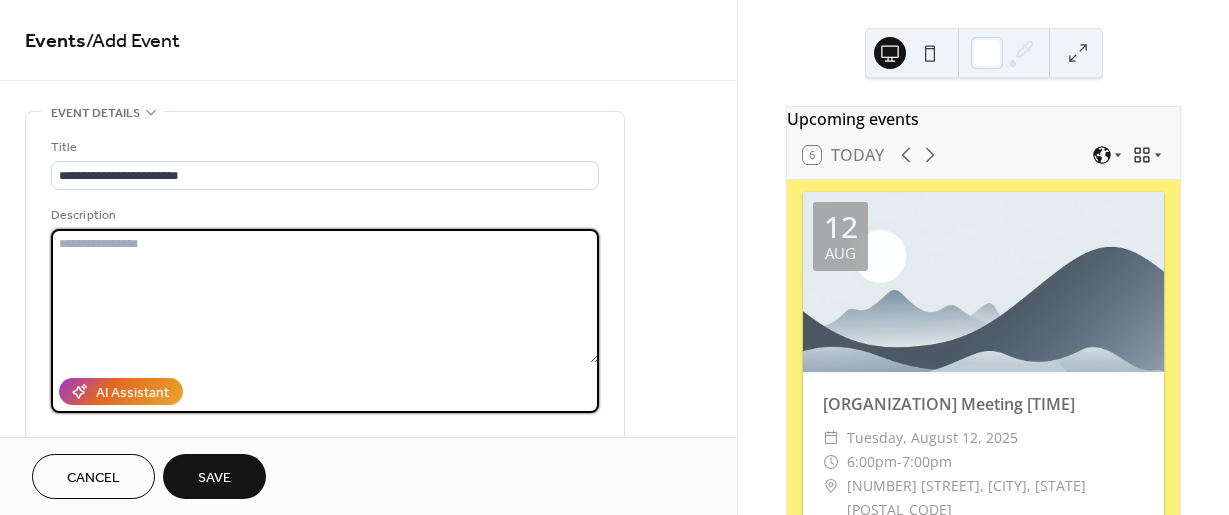 paste on "**********" 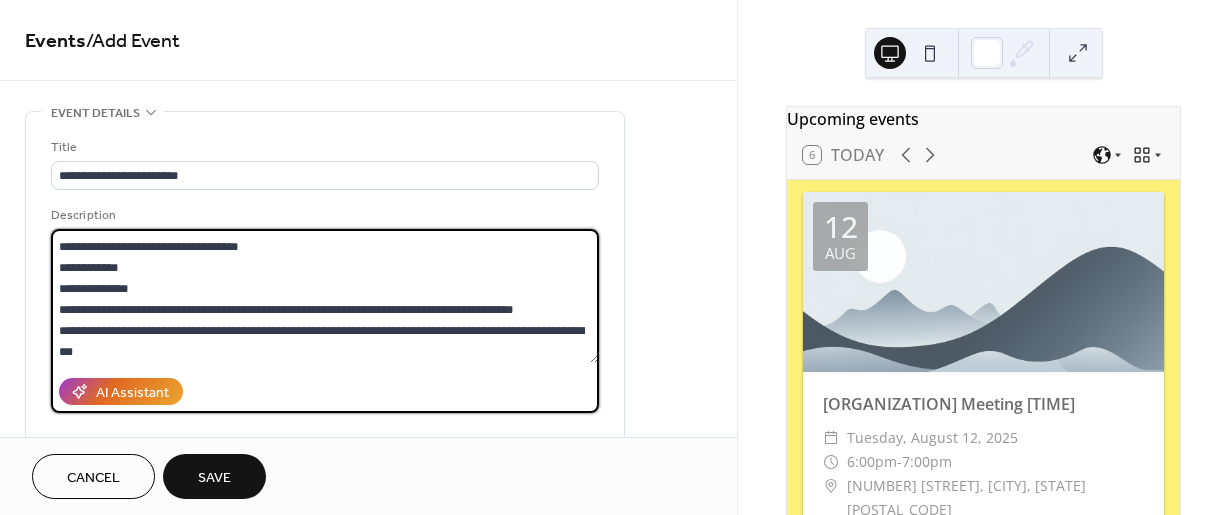 scroll, scrollTop: 0, scrollLeft: 0, axis: both 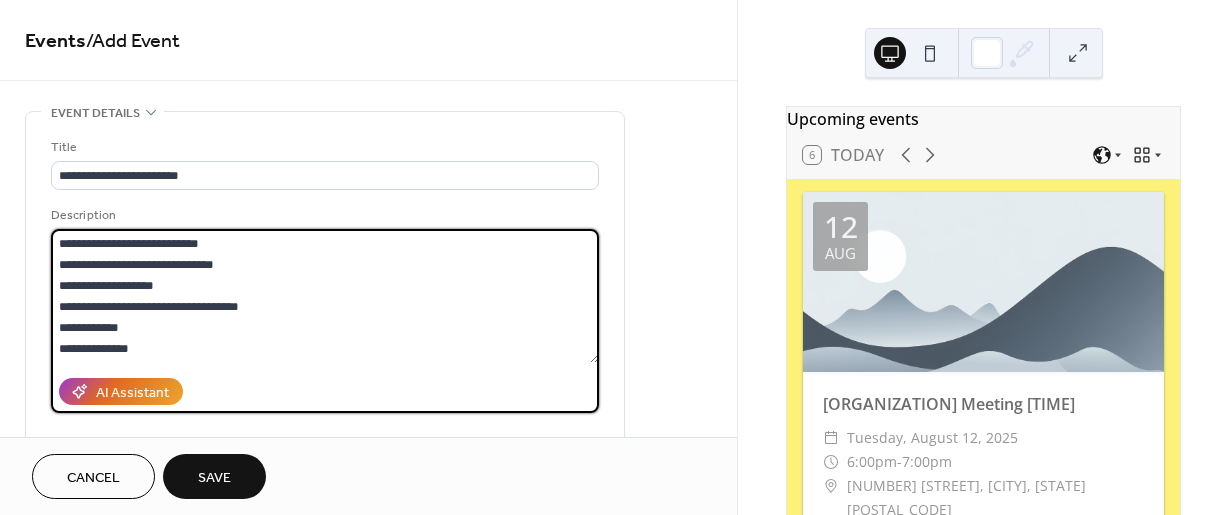 type on "**********" 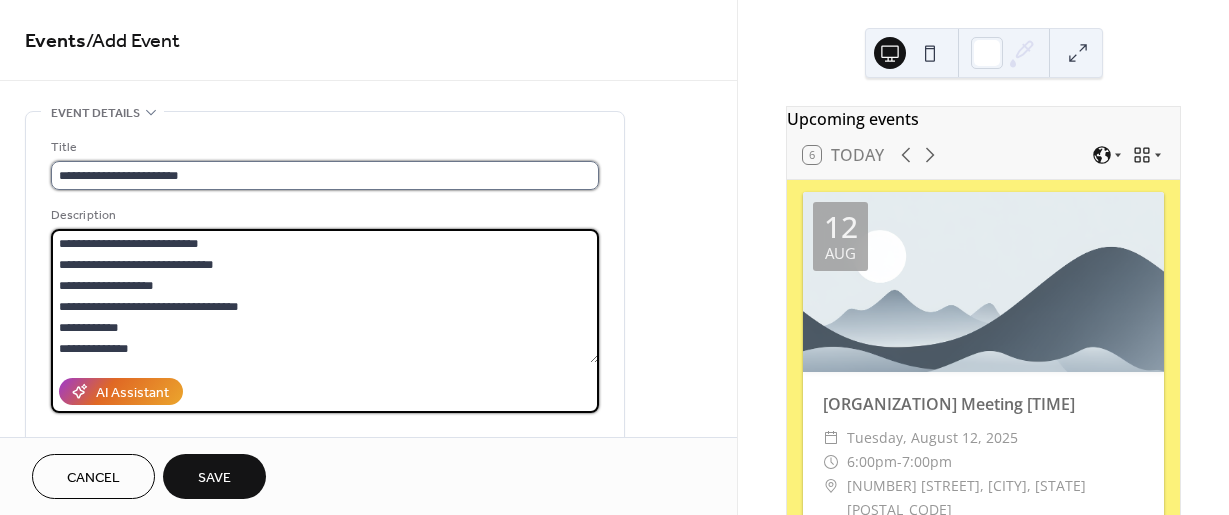 click on "**********" at bounding box center [325, 175] 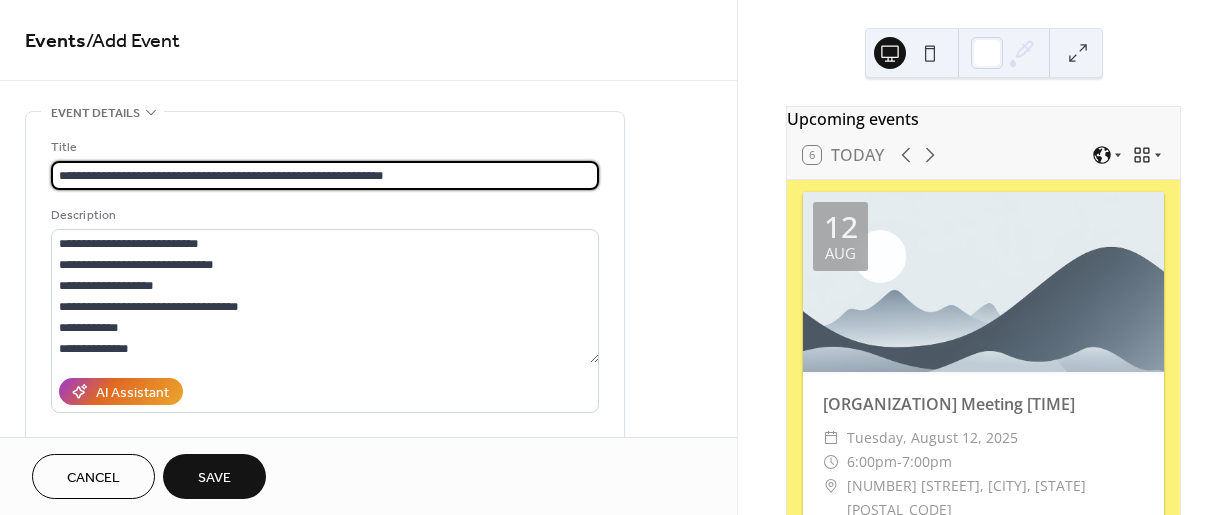 scroll, scrollTop: 200, scrollLeft: 0, axis: vertical 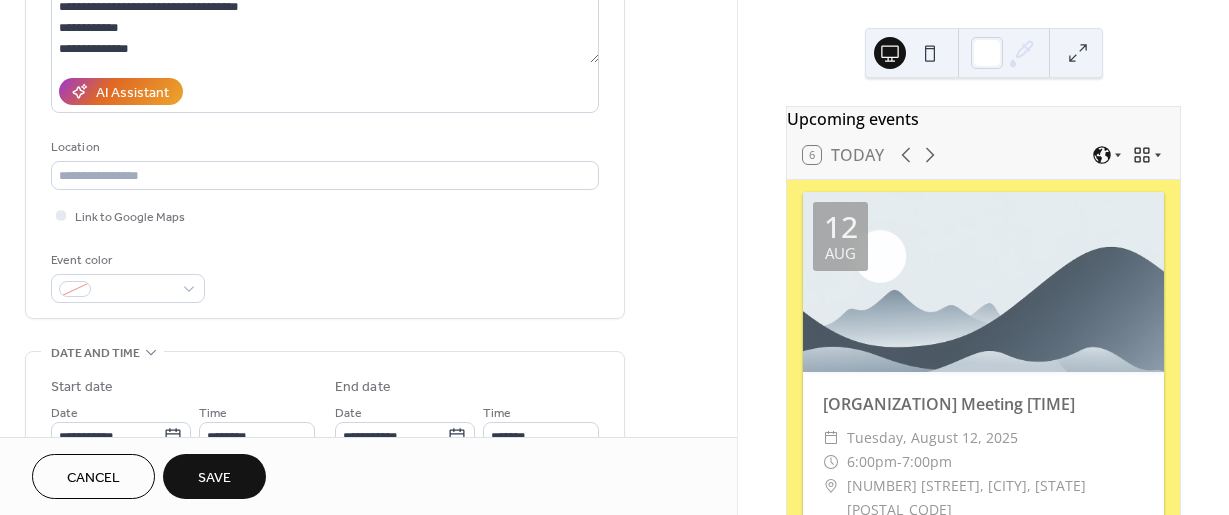 type on "**********" 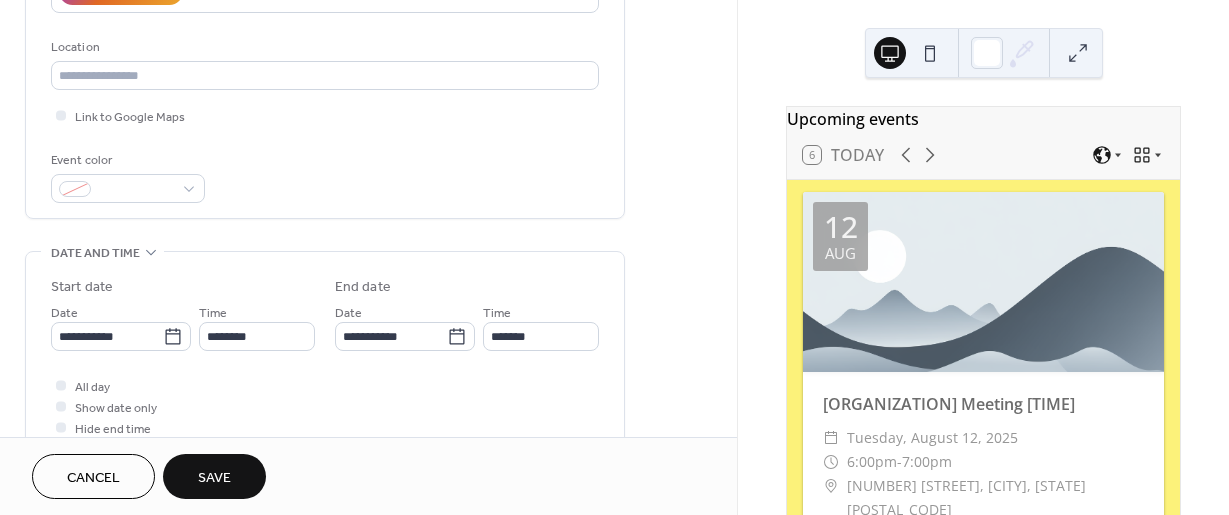 click on "**********" at bounding box center [325, 352] 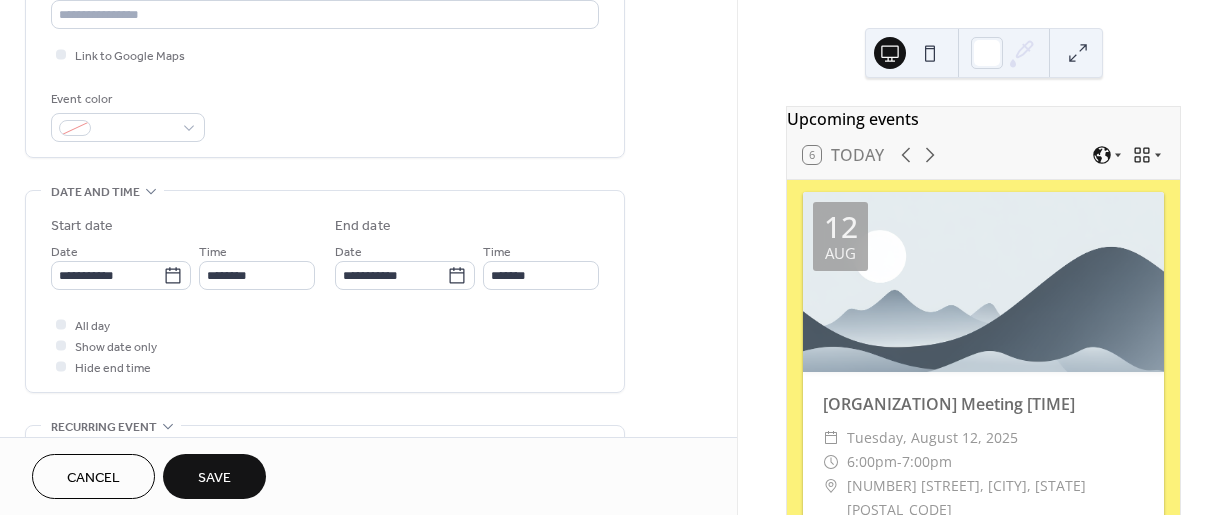 scroll, scrollTop: 500, scrollLeft: 0, axis: vertical 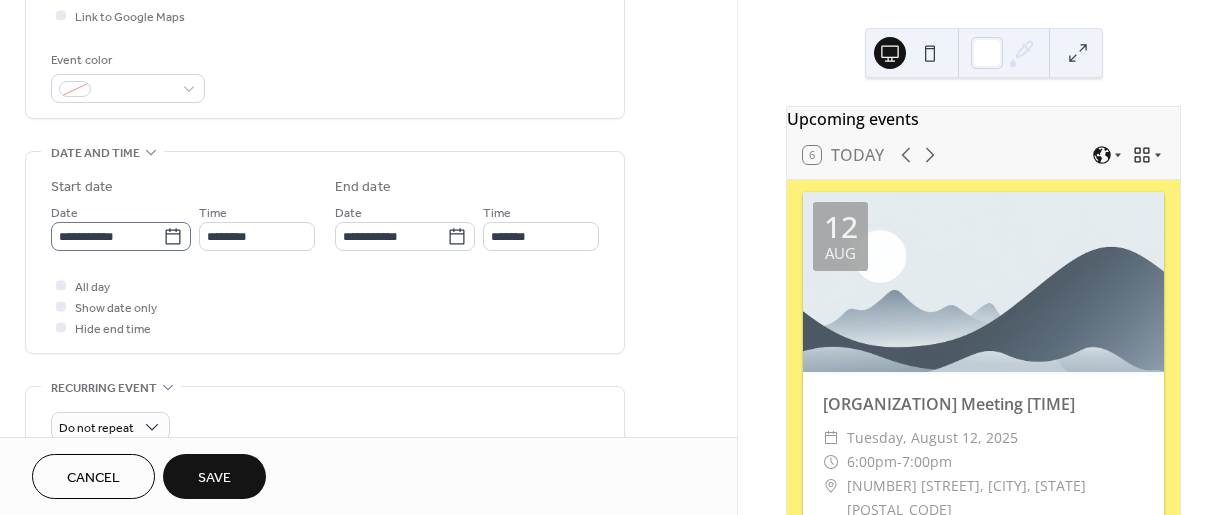click 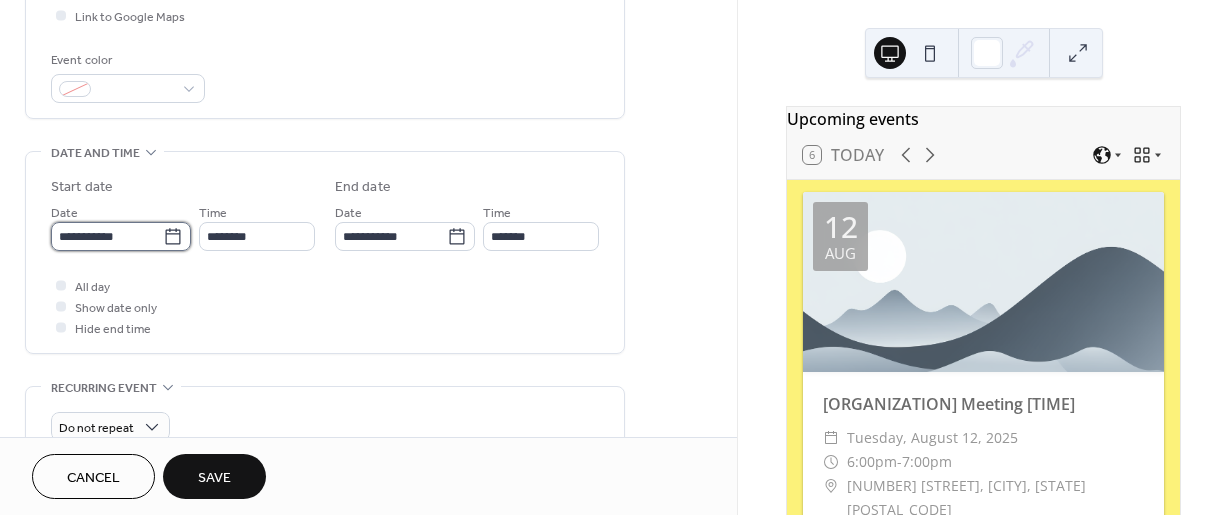 click on "**********" at bounding box center [107, 236] 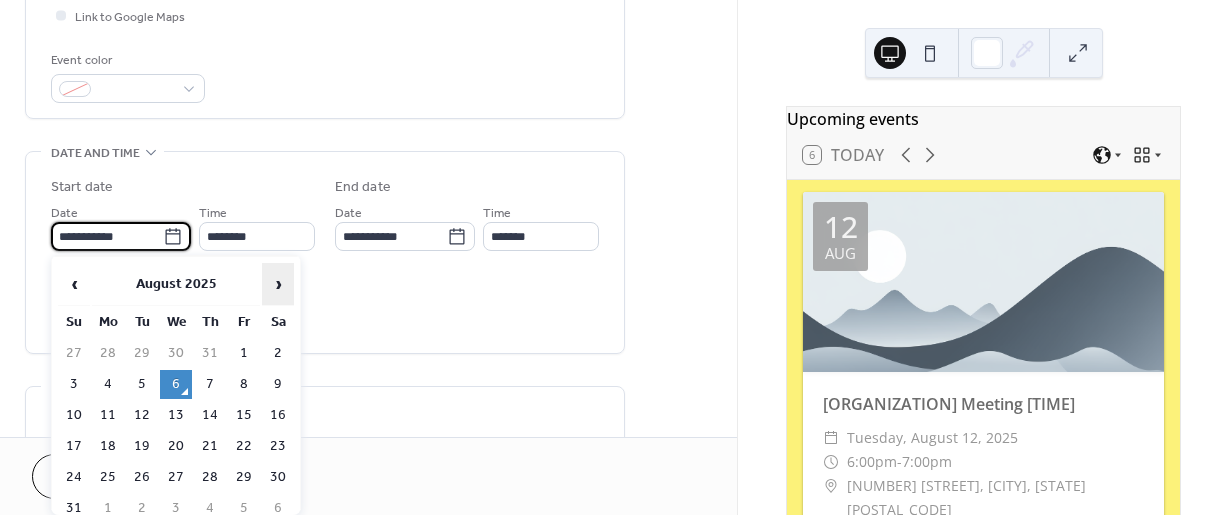 click on "›" at bounding box center [278, 284] 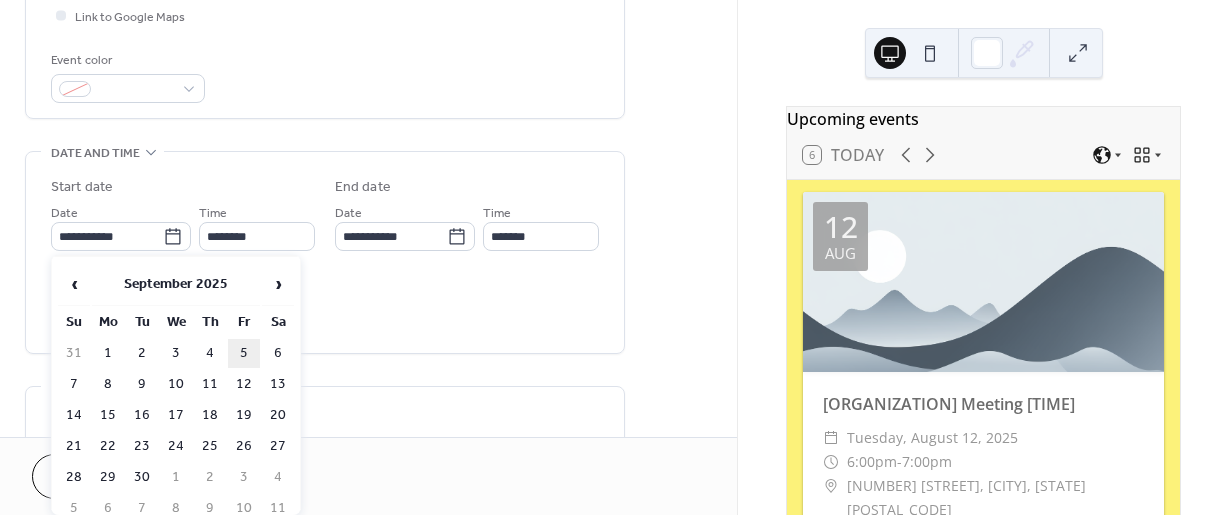 click on "5" at bounding box center (244, 353) 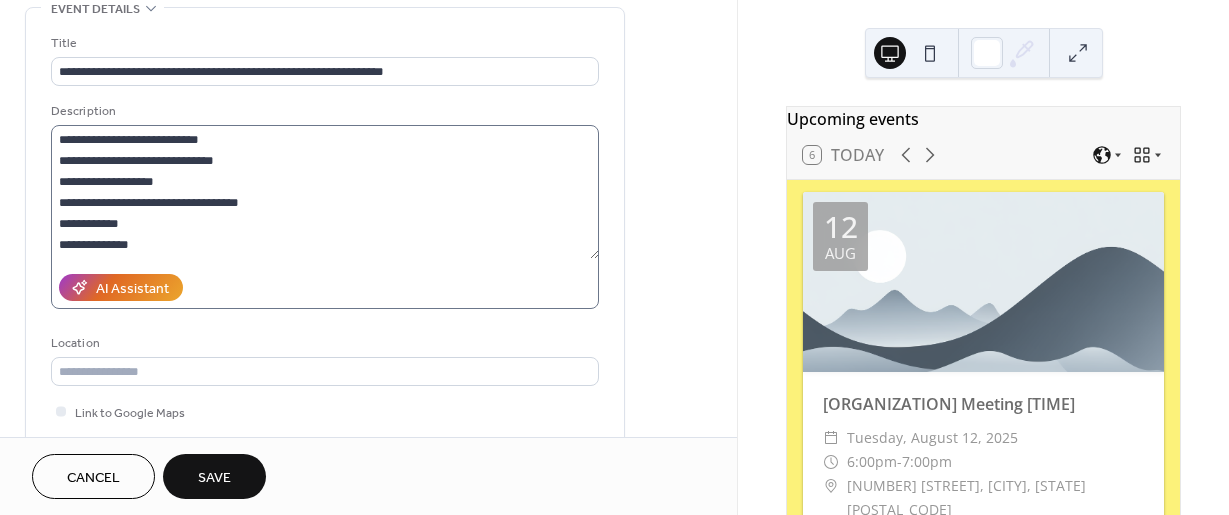 scroll, scrollTop: 0, scrollLeft: 0, axis: both 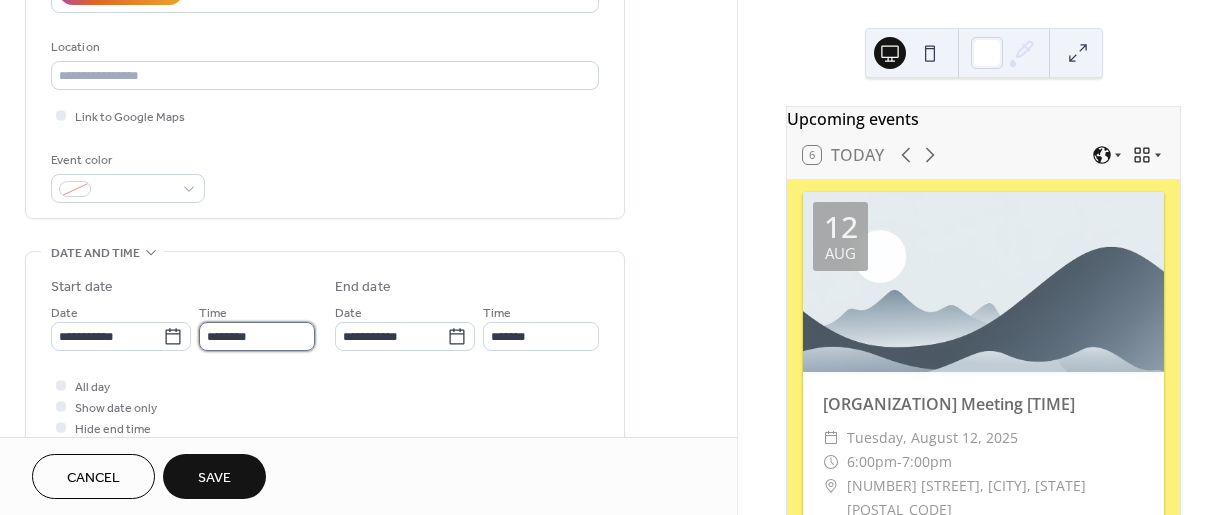 click on "********" at bounding box center (257, 336) 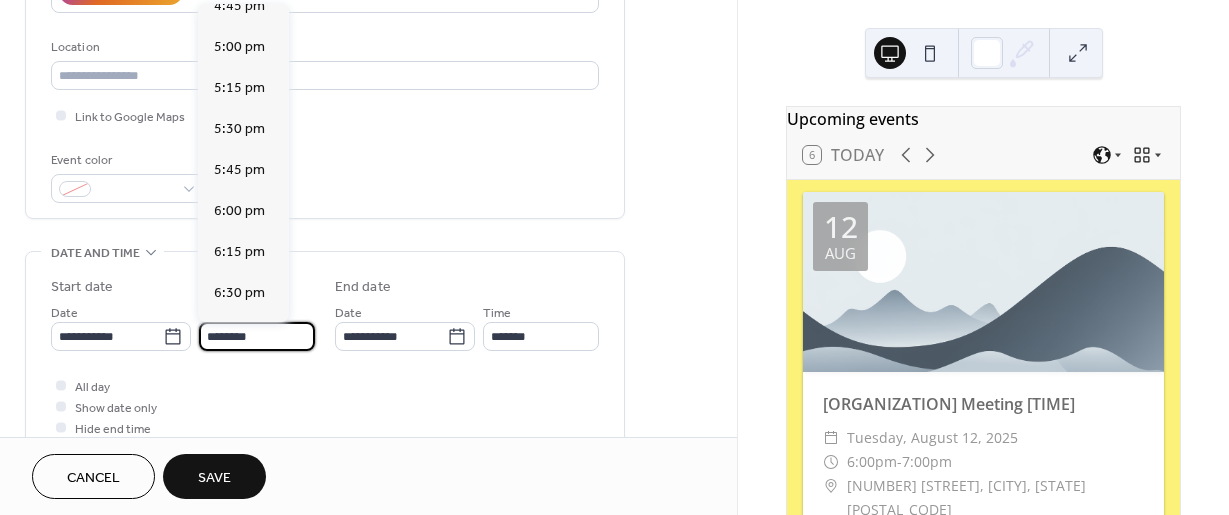 scroll, scrollTop: 2768, scrollLeft: 0, axis: vertical 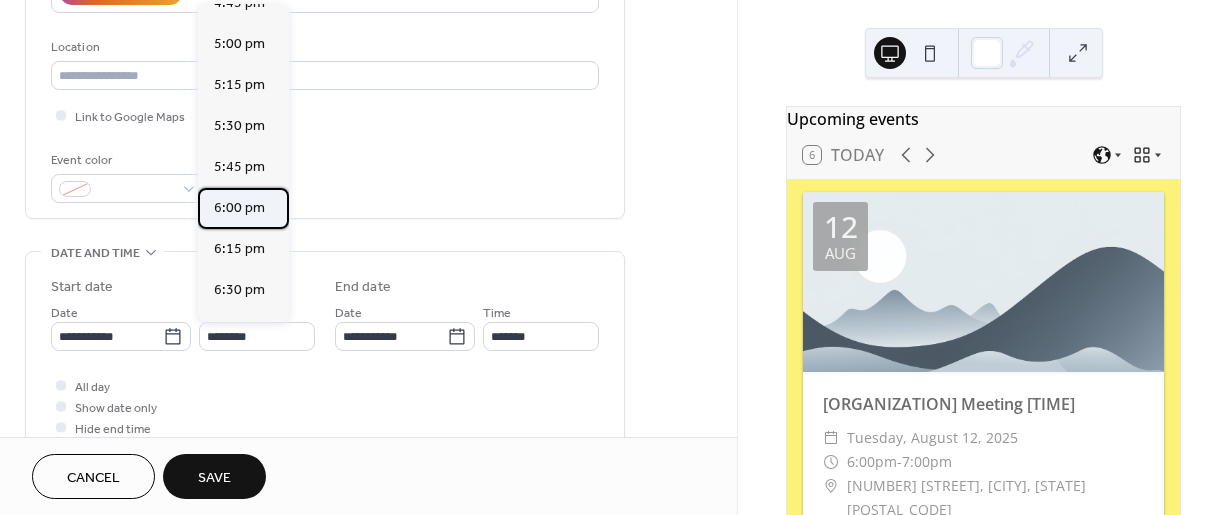 click on "6:00 pm" at bounding box center (239, 208) 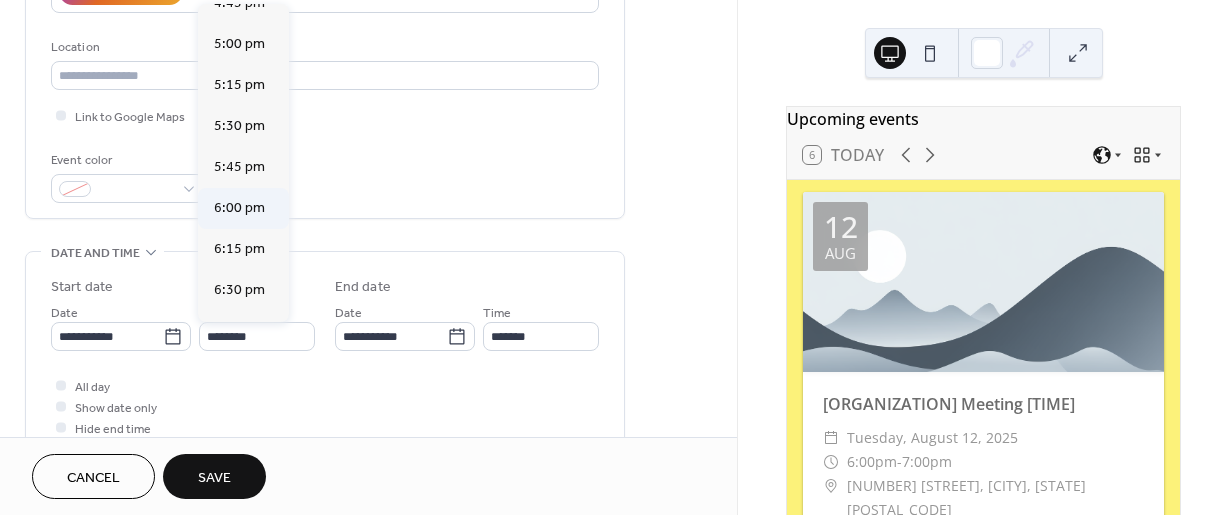 type on "*******" 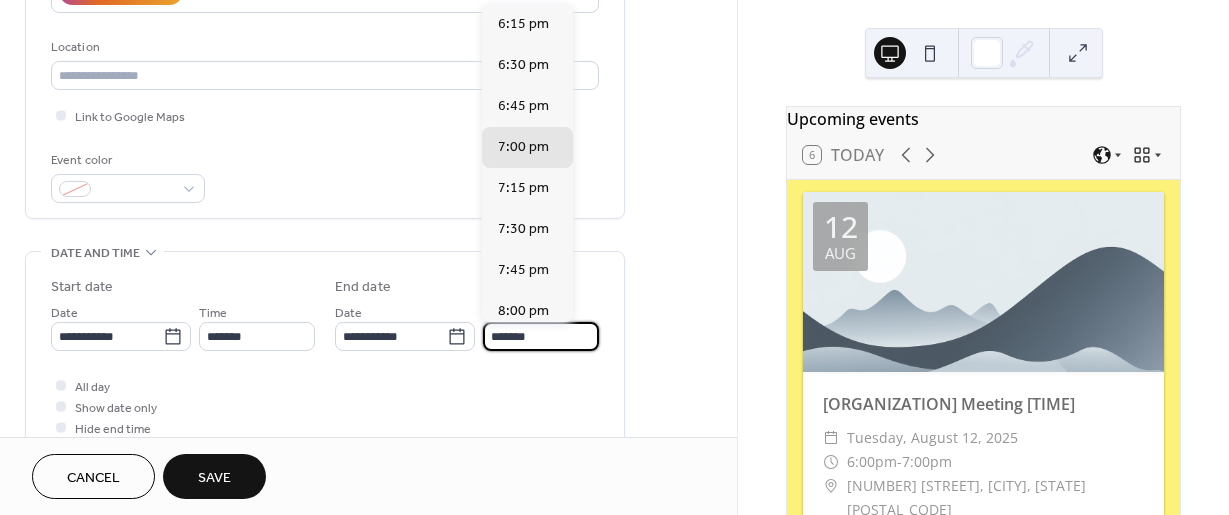 click on "*******" at bounding box center (541, 336) 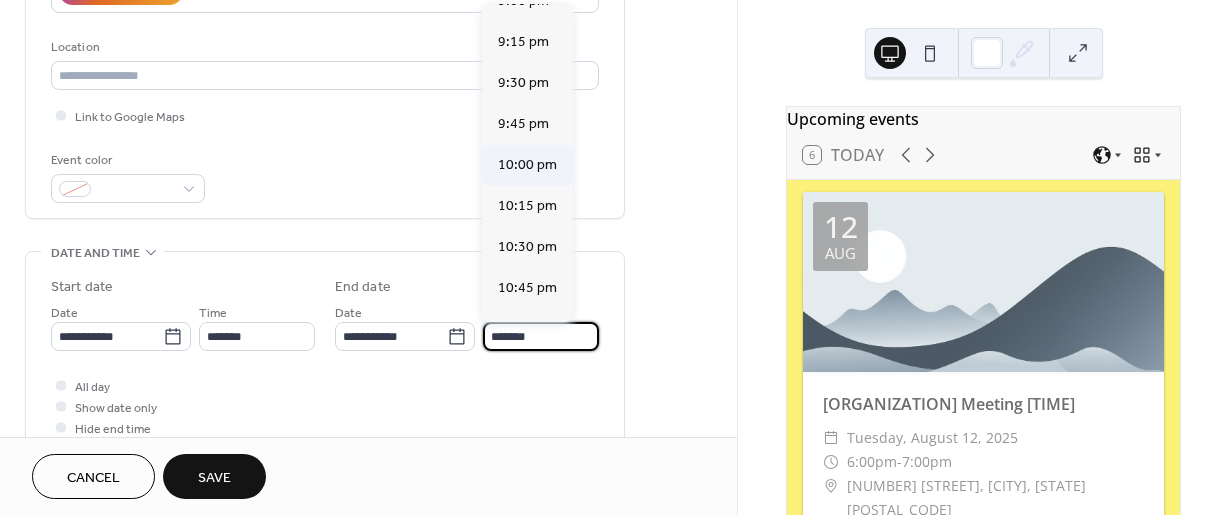 scroll, scrollTop: 500, scrollLeft: 0, axis: vertical 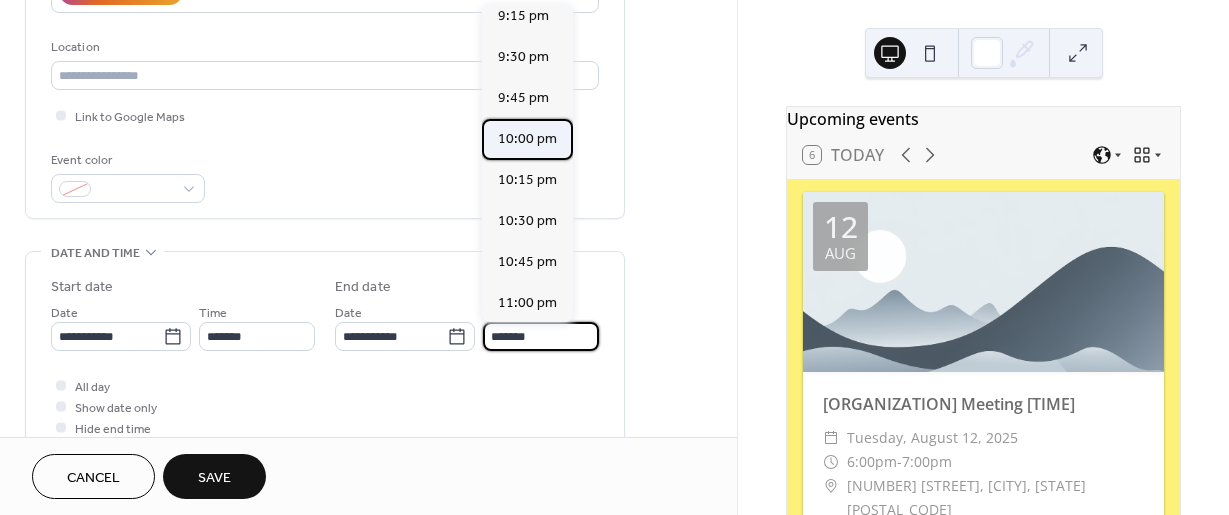 click on "10:00 pm" at bounding box center (527, 139) 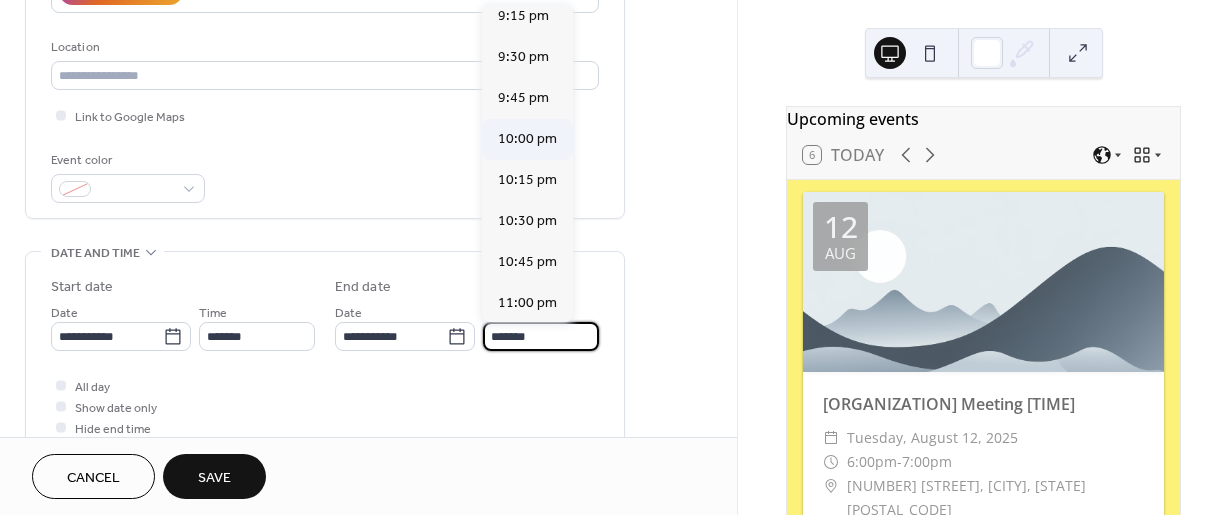 type on "********" 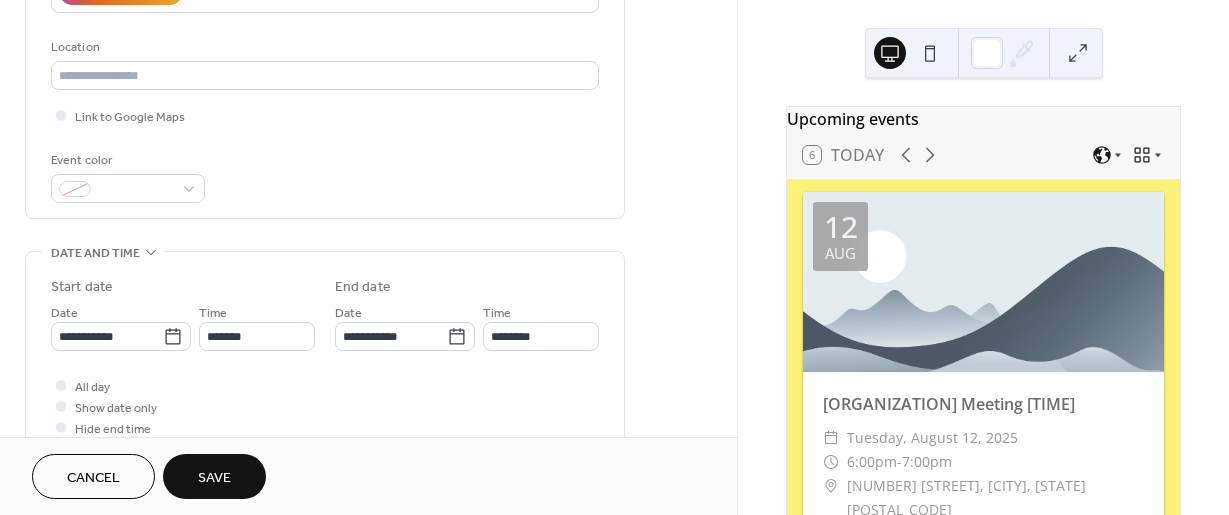 click on "**********" at bounding box center [368, 431] 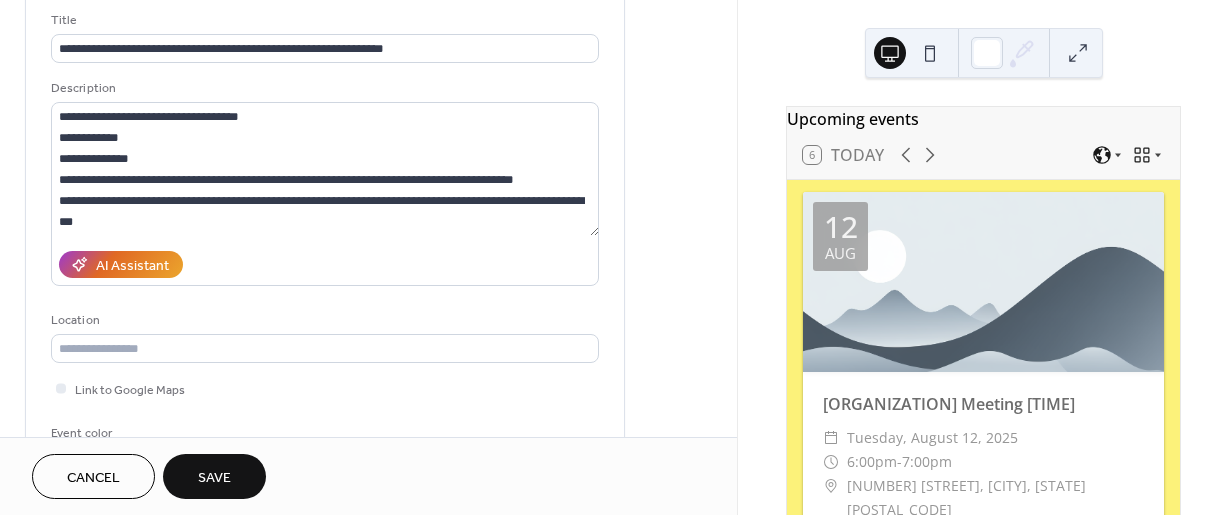 scroll, scrollTop: 100, scrollLeft: 0, axis: vertical 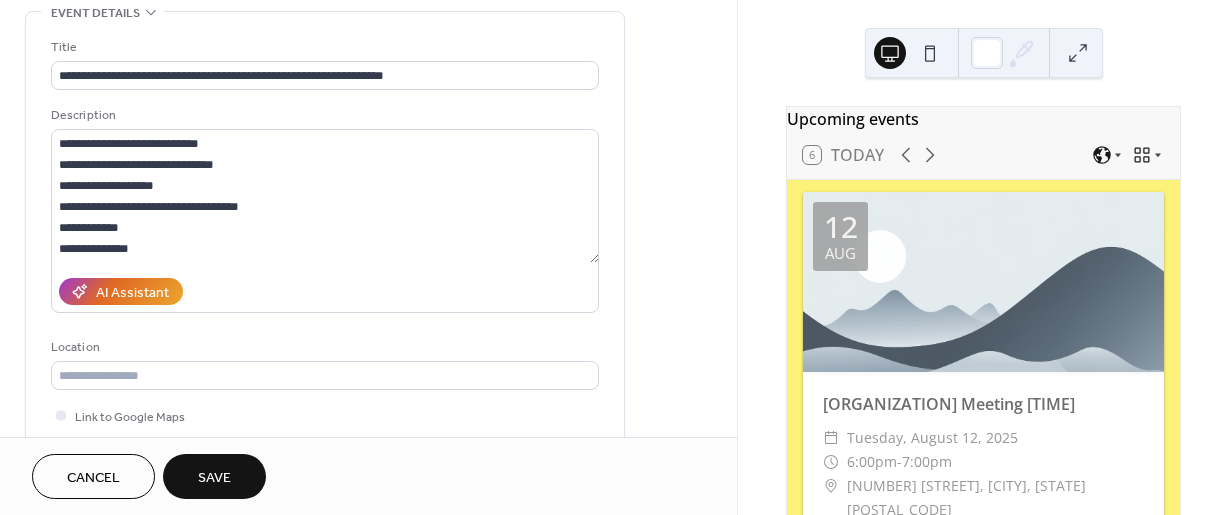 click on "**********" at bounding box center [368, 731] 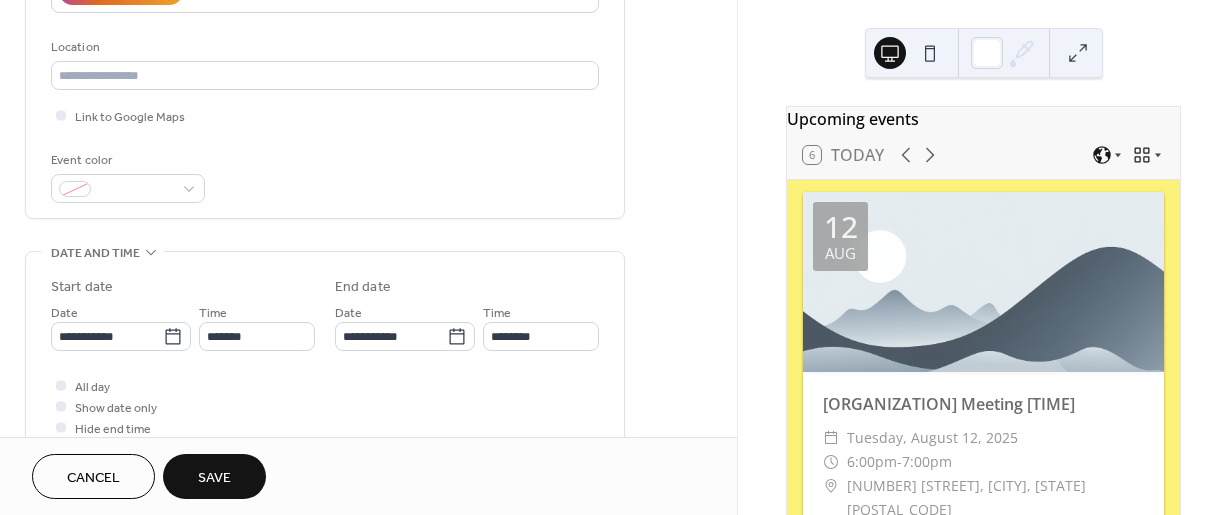 scroll, scrollTop: 700, scrollLeft: 0, axis: vertical 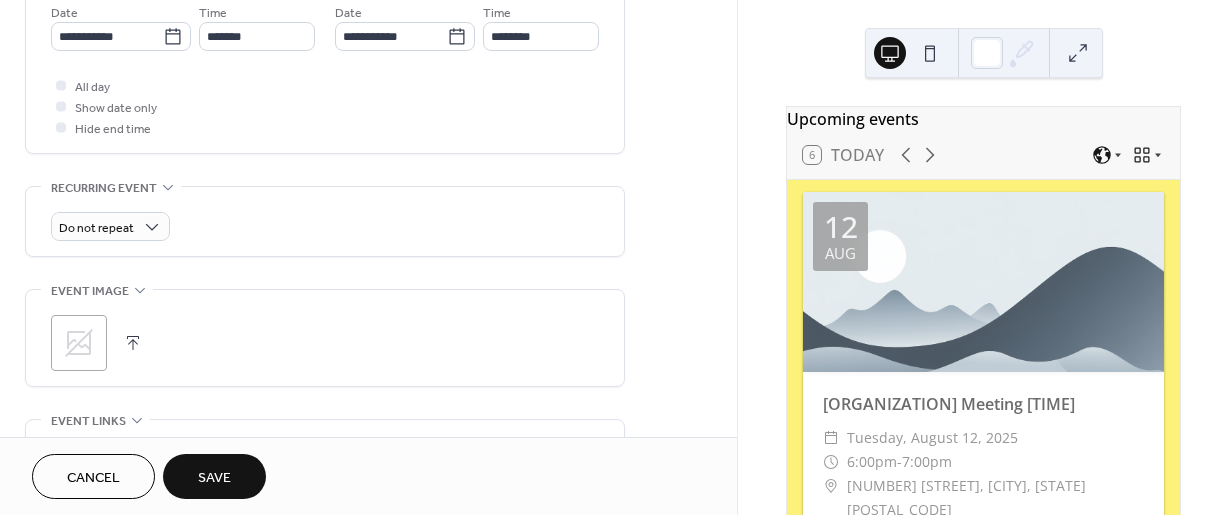 click 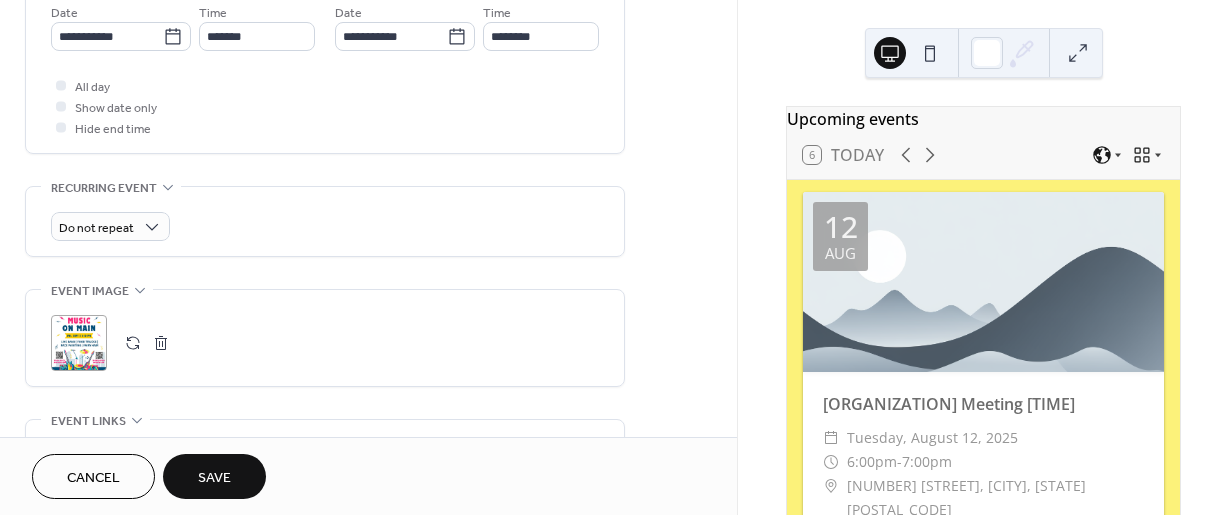 click on "Save" at bounding box center [214, 476] 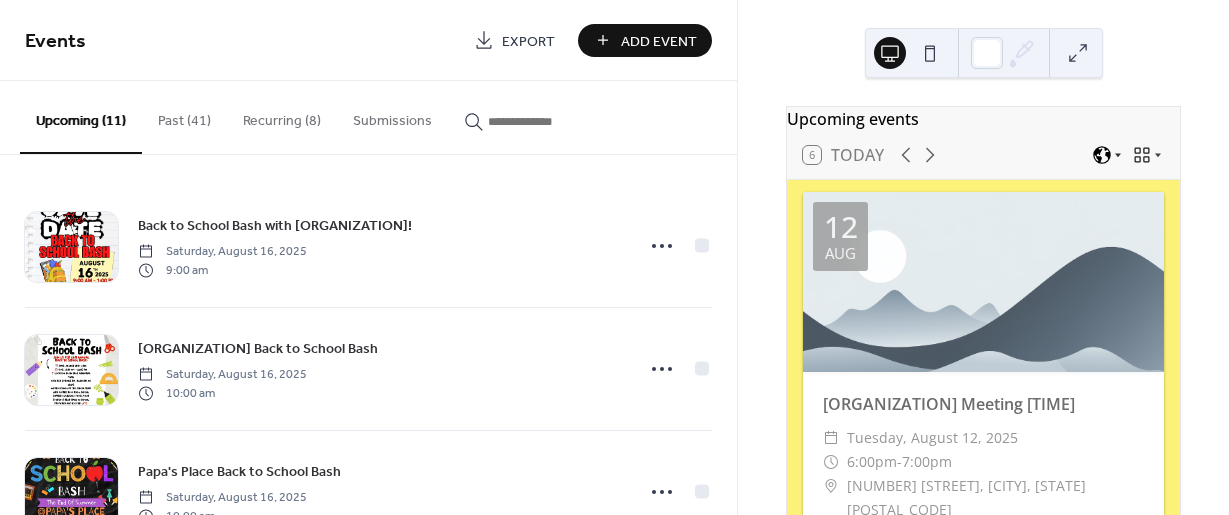 click 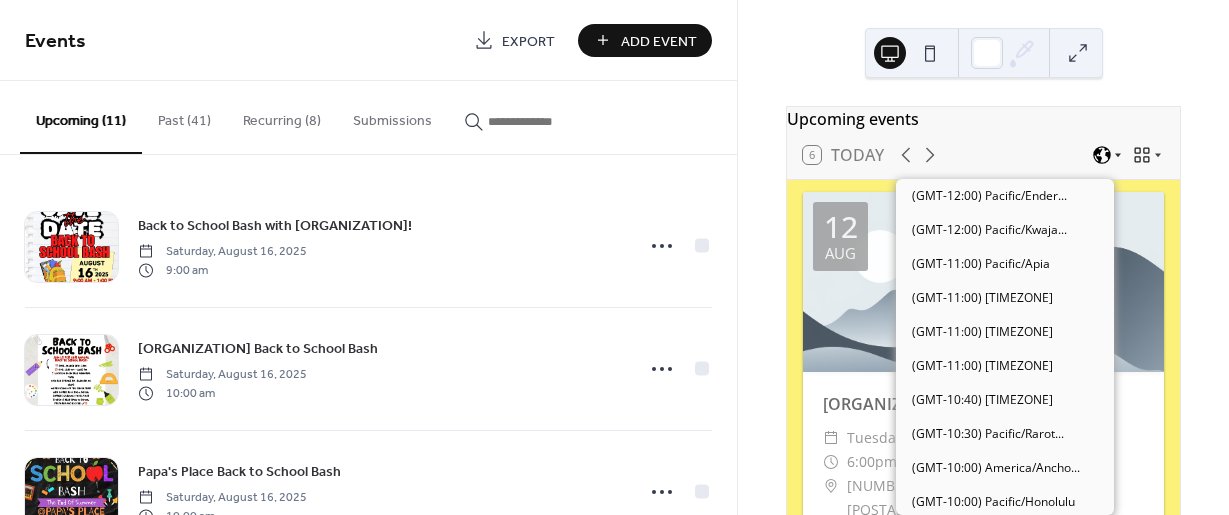 scroll, scrollTop: 1530, scrollLeft: 0, axis: vertical 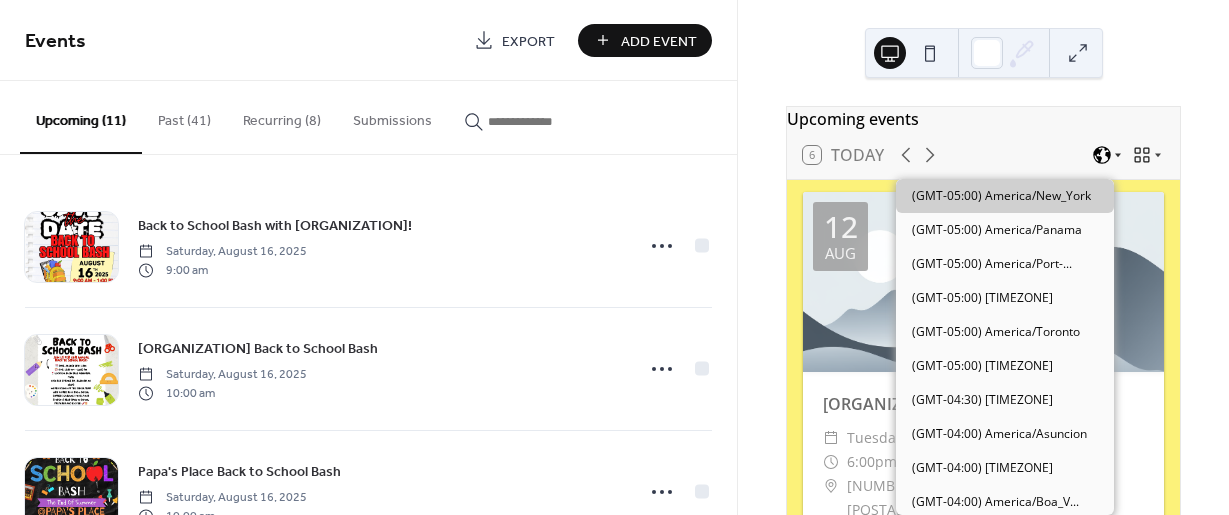 click 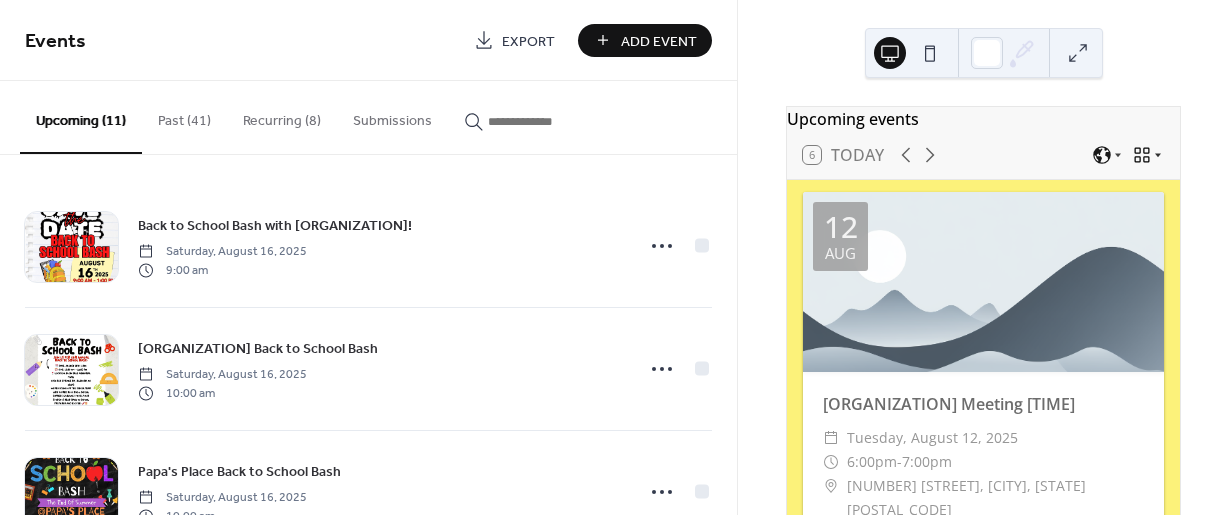 click 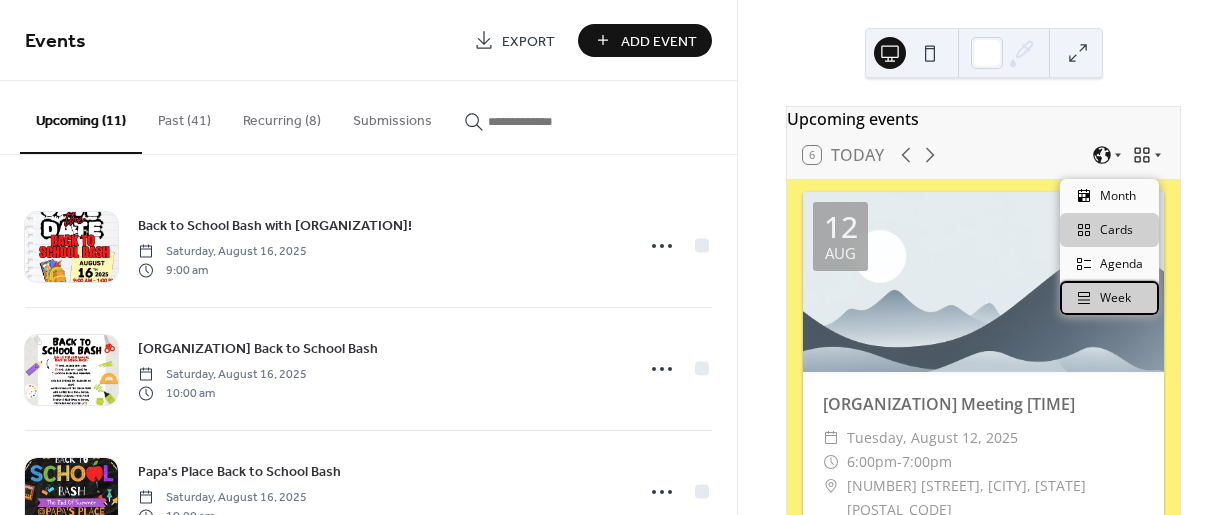 click on "Week" at bounding box center [1115, 298] 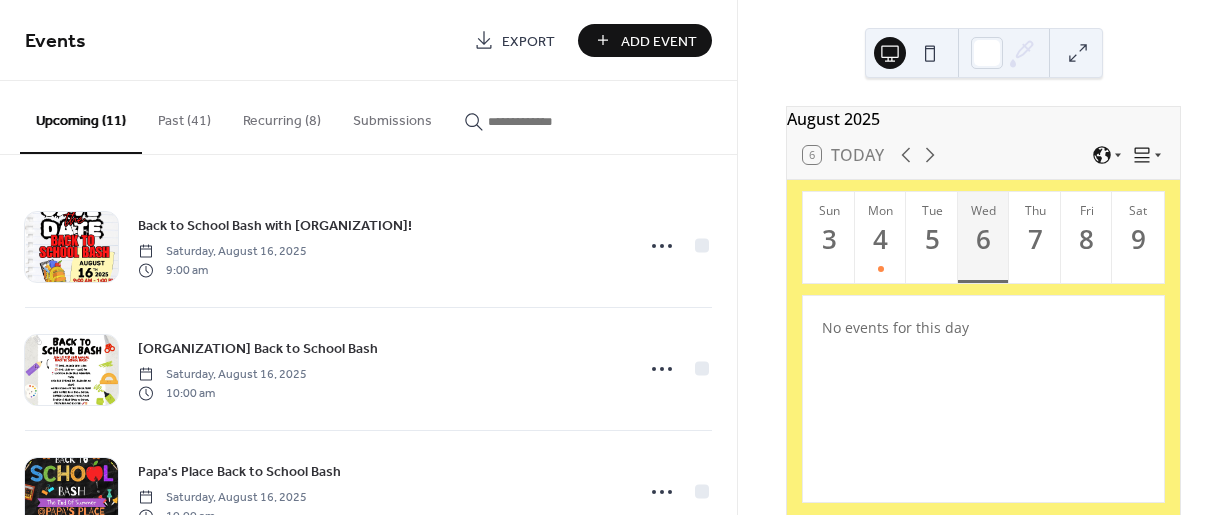scroll, scrollTop: 100, scrollLeft: 0, axis: vertical 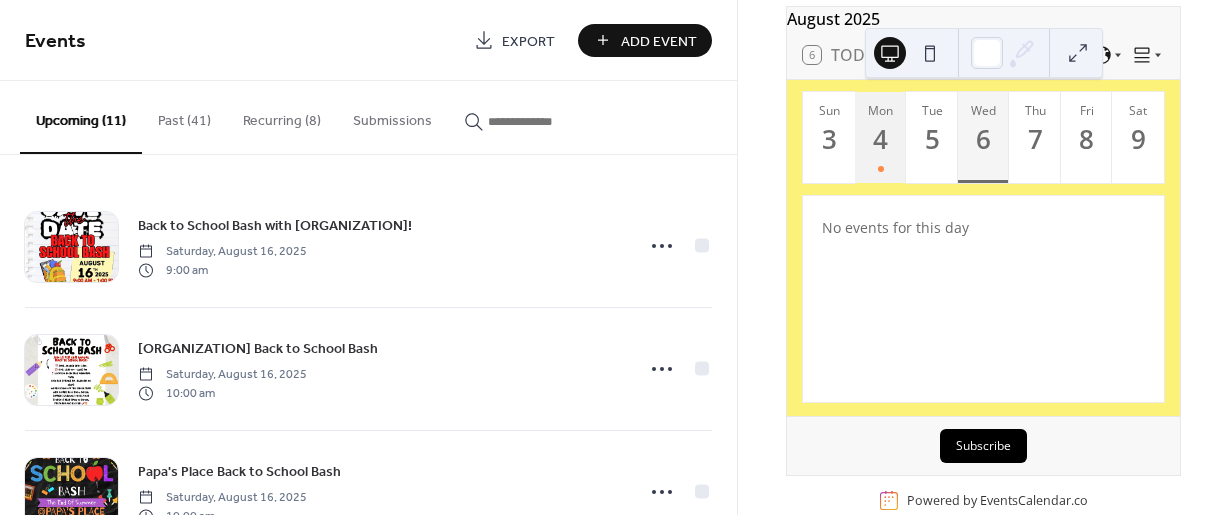click on "4" at bounding box center [880, 139] 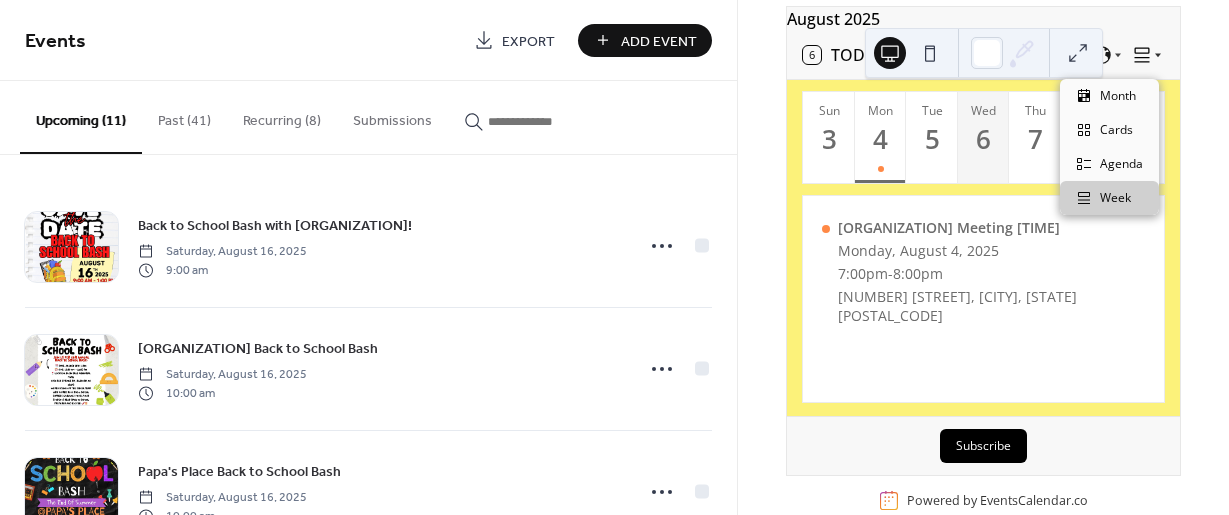 click 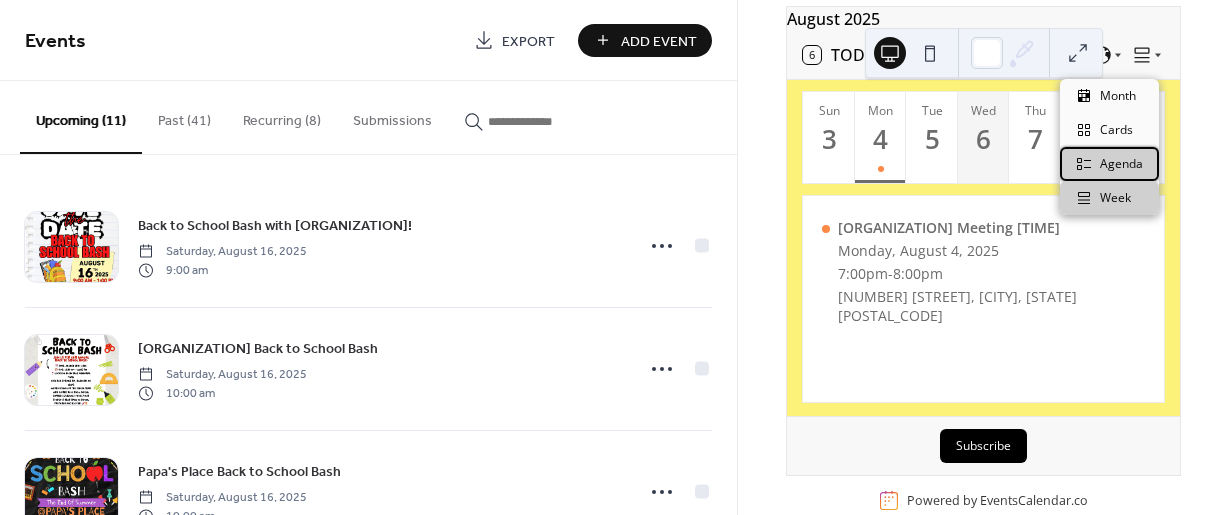 click on "Agenda" at bounding box center (1121, 164) 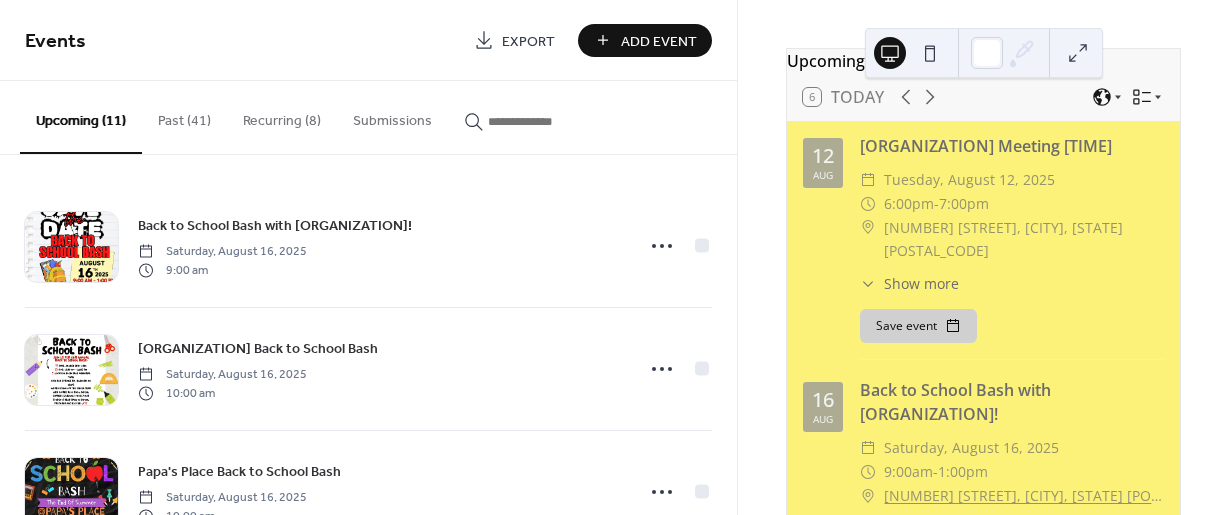 scroll, scrollTop: 0, scrollLeft: 0, axis: both 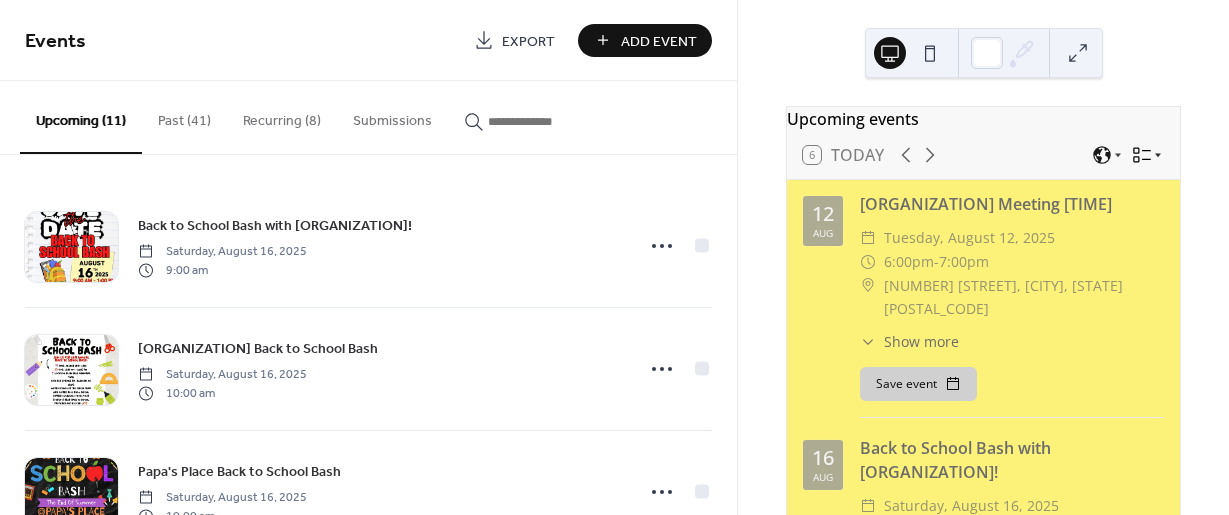 click 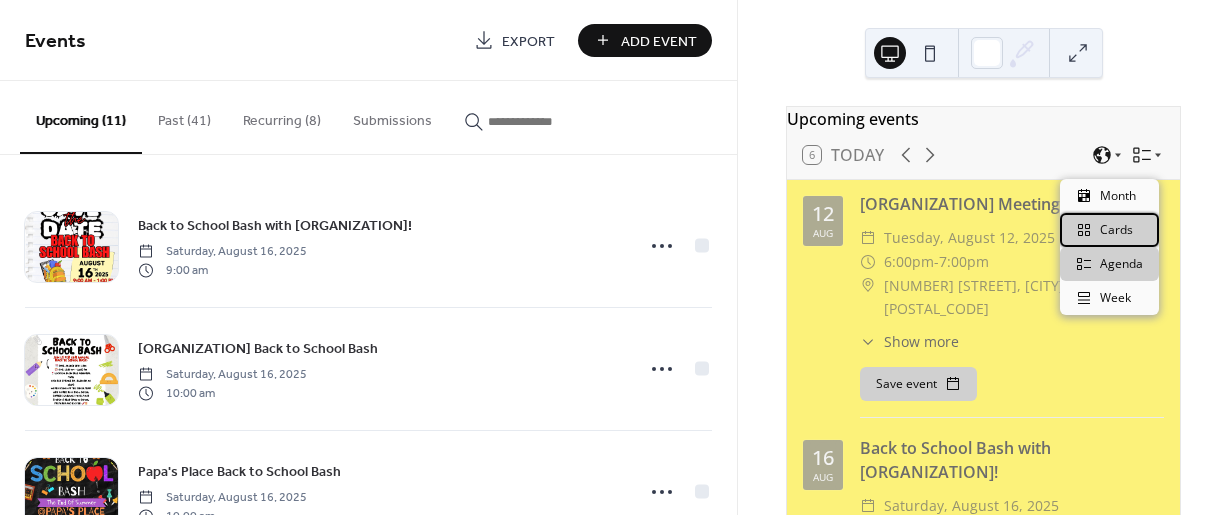 click on "Cards" at bounding box center (1116, 230) 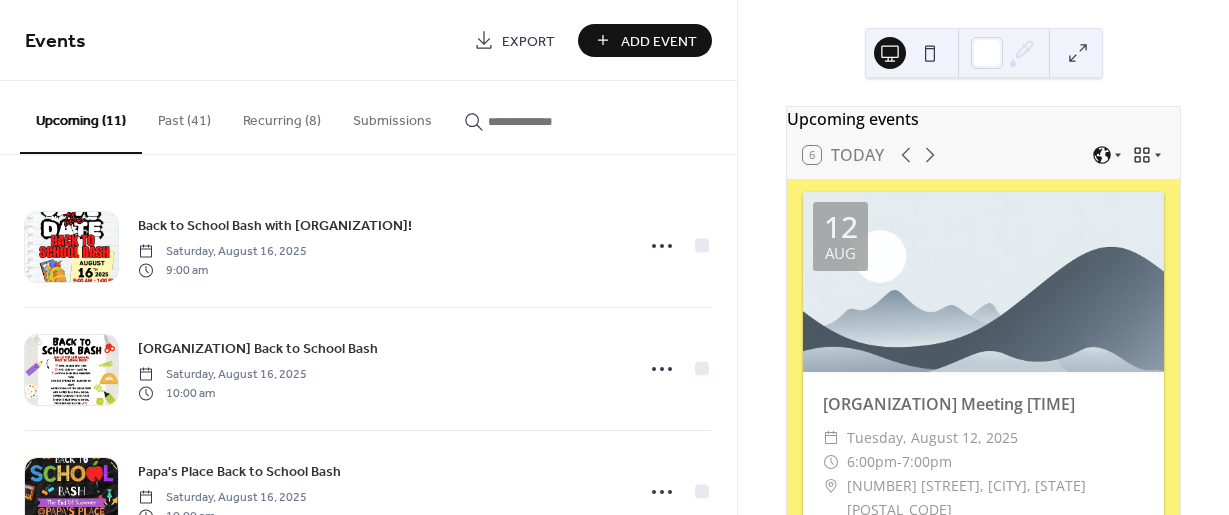 click on "Recurring (8)" at bounding box center [282, 116] 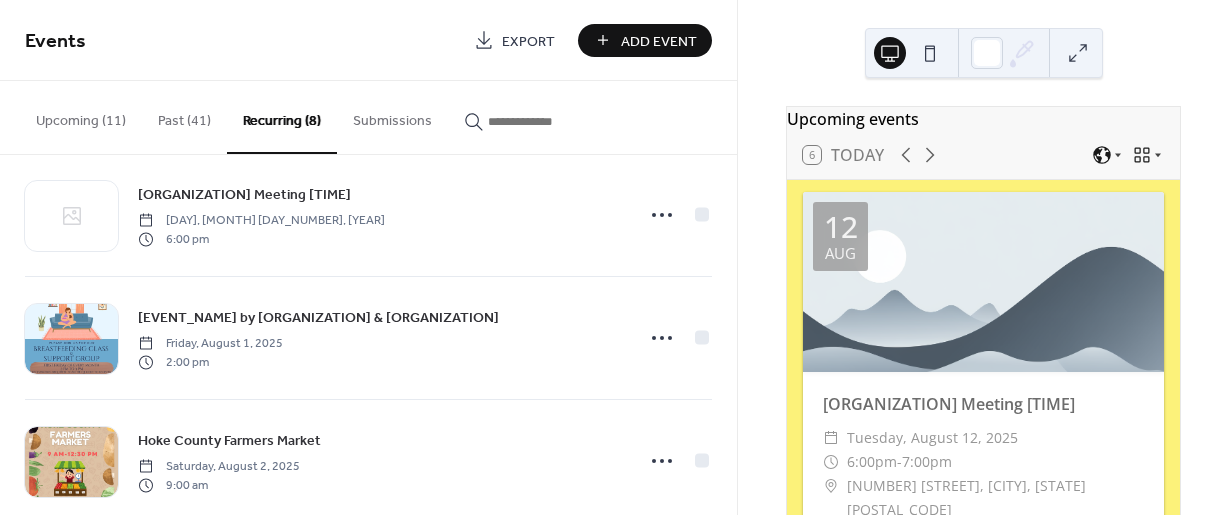 scroll, scrollTop: 683, scrollLeft: 0, axis: vertical 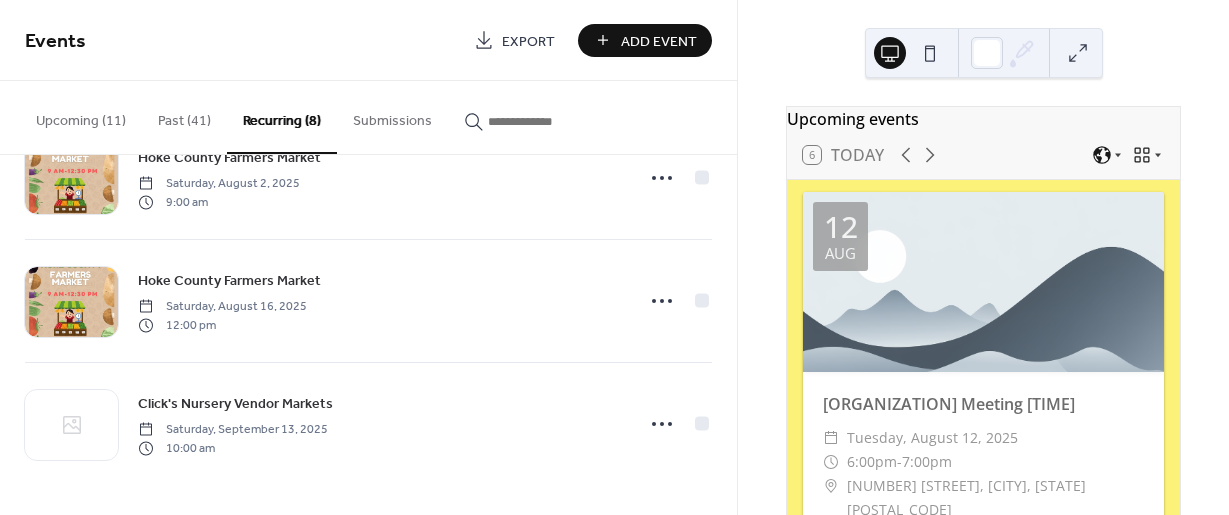 click on "Upcoming (11)" at bounding box center [81, 116] 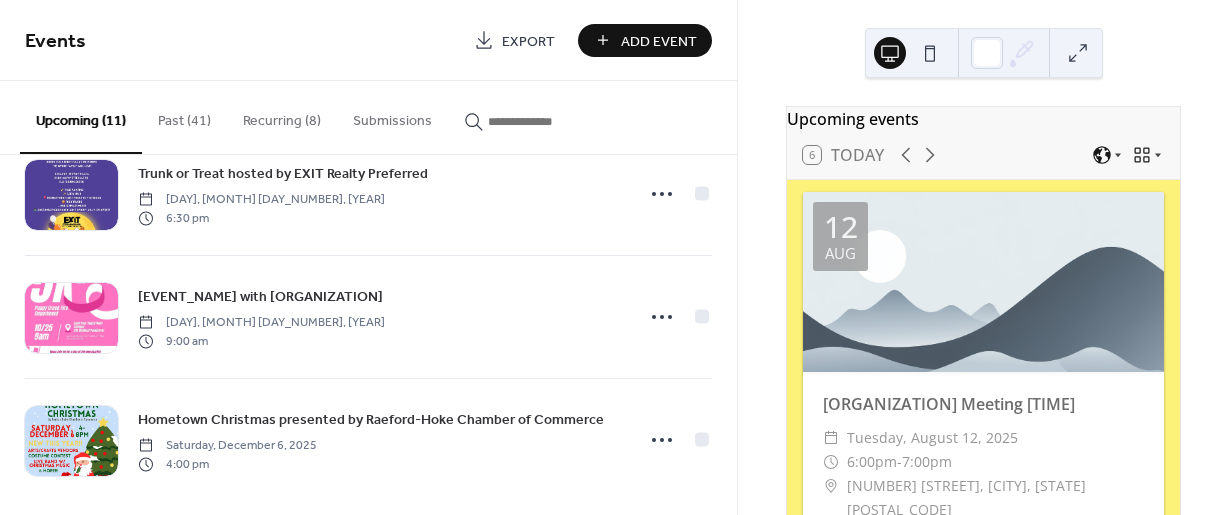 scroll, scrollTop: 1052, scrollLeft: 0, axis: vertical 